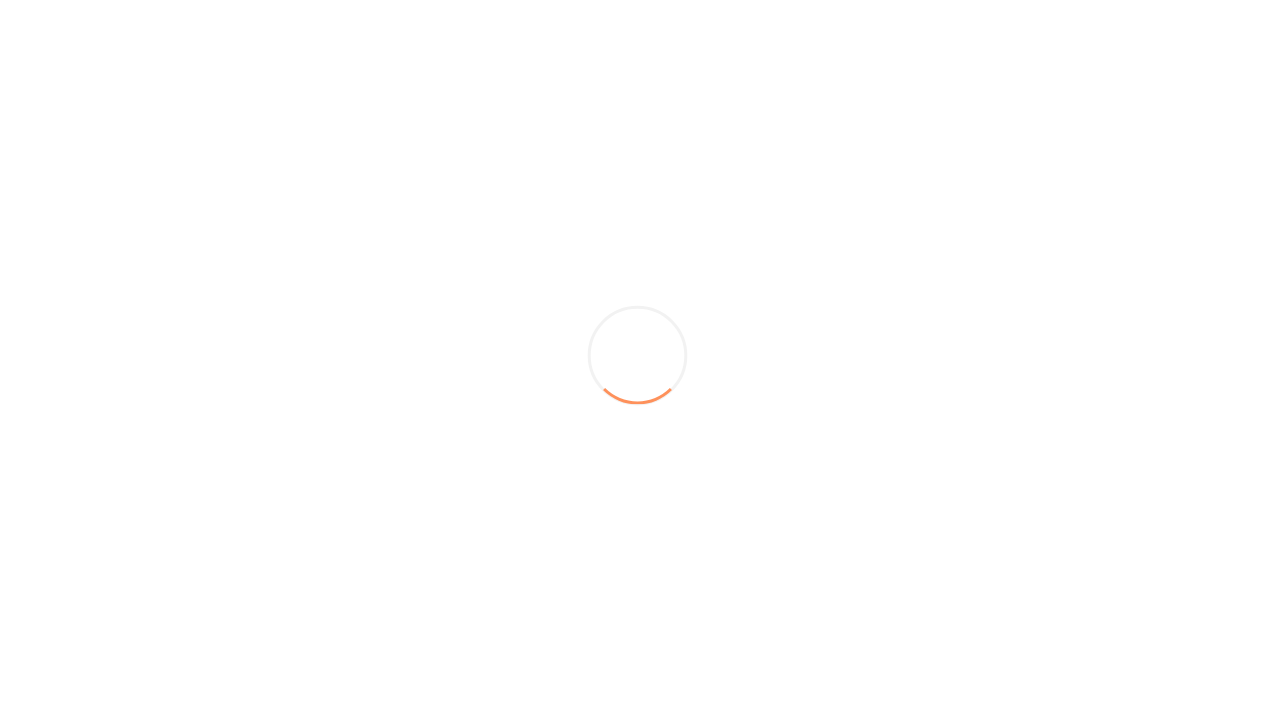 scroll, scrollTop: 0, scrollLeft: 0, axis: both 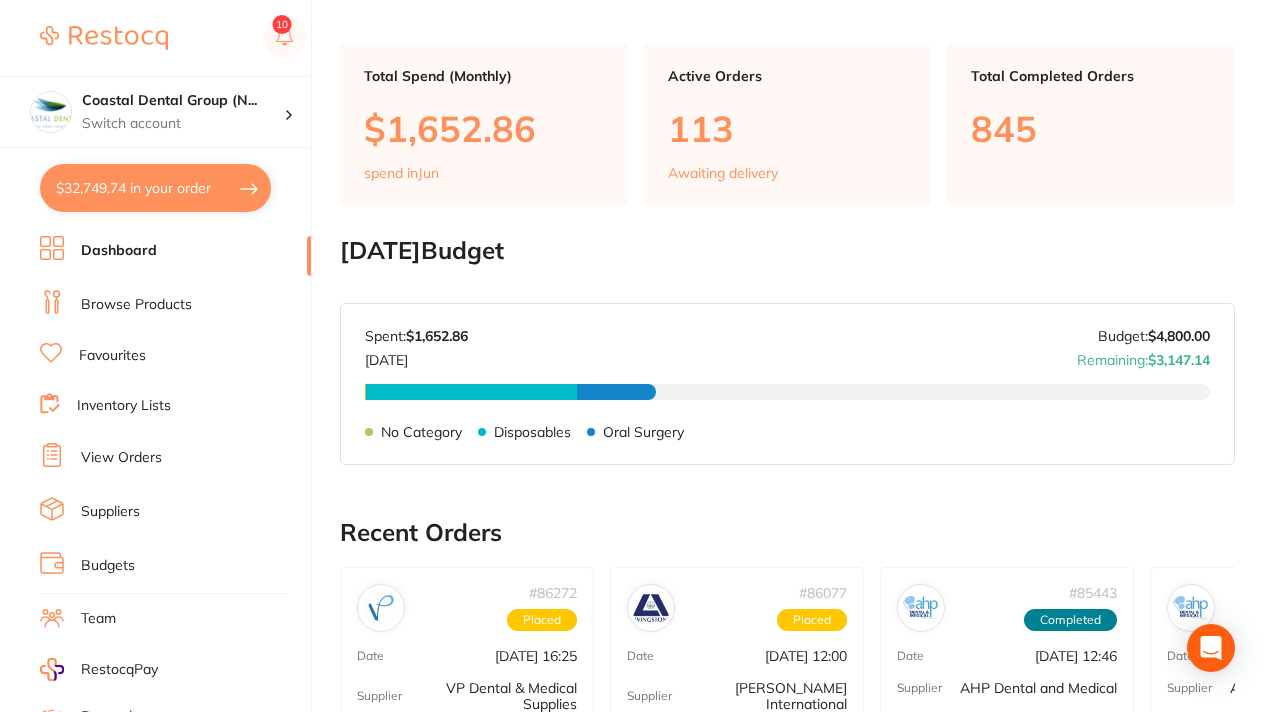 click on "Dashboard" at bounding box center [119, 251] 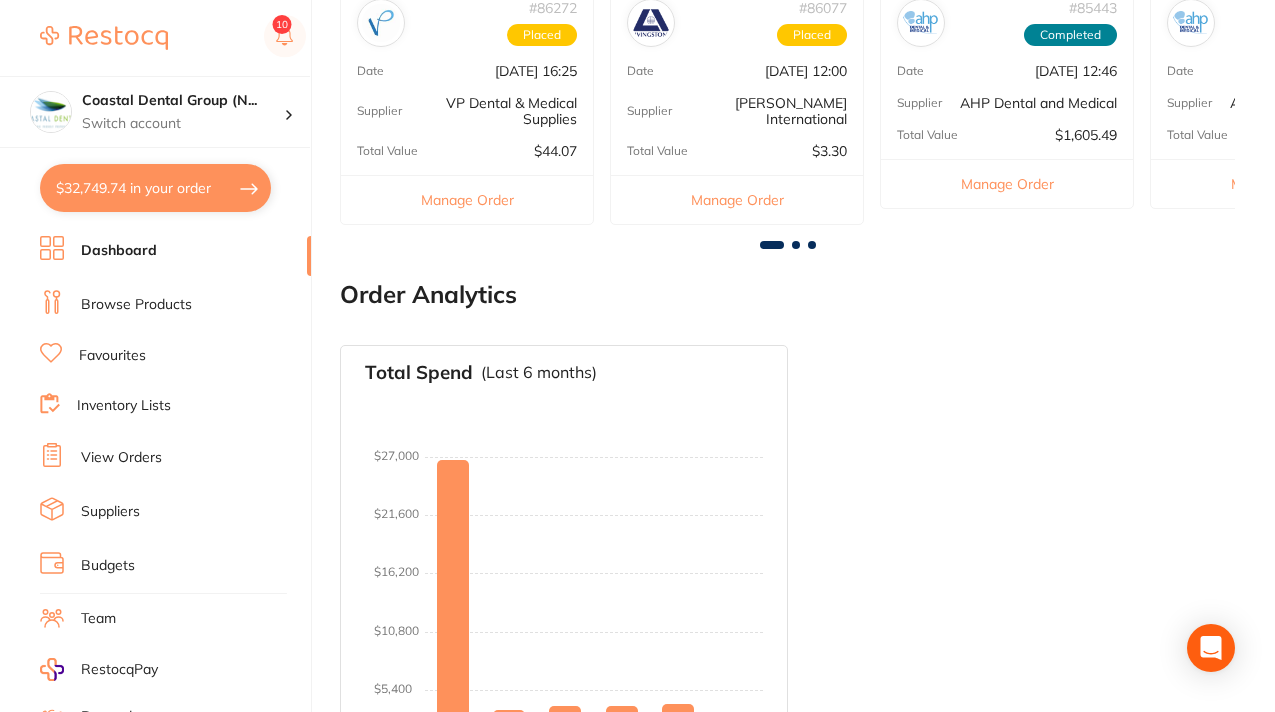 scroll, scrollTop: 786, scrollLeft: 0, axis: vertical 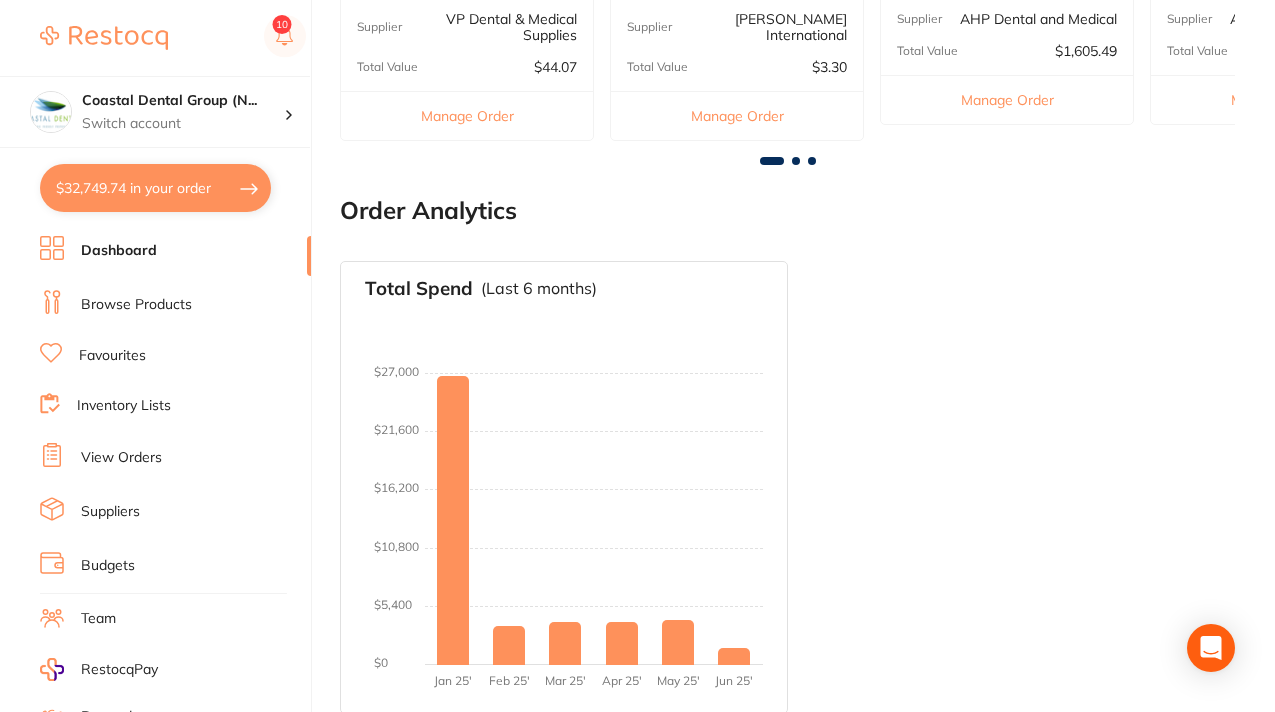 click on "Browse Products" at bounding box center [136, 305] 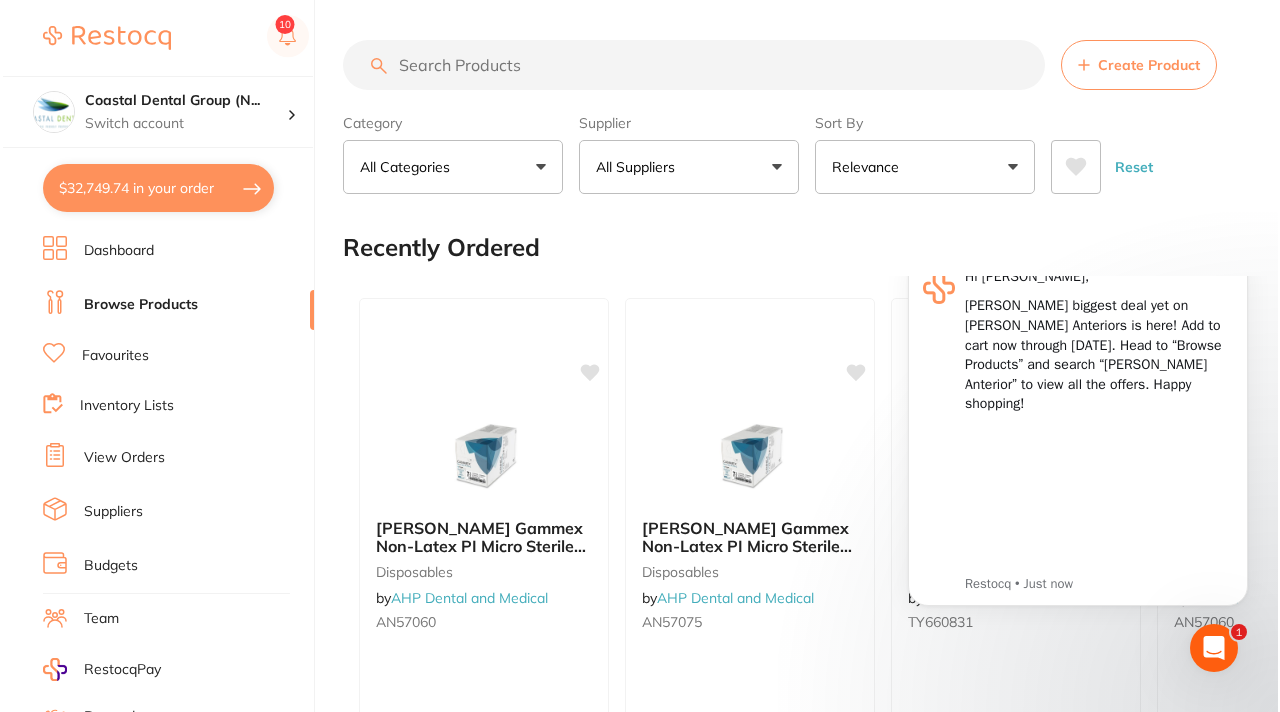 scroll, scrollTop: 0, scrollLeft: 0, axis: both 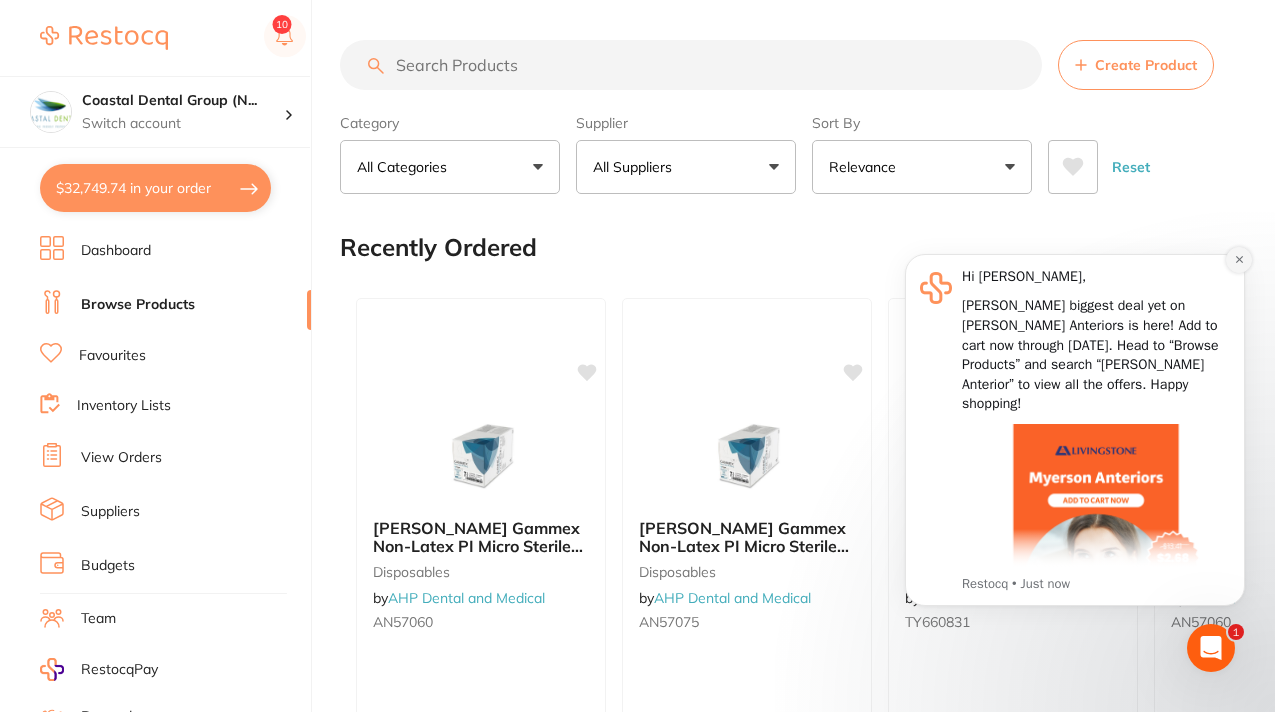 click 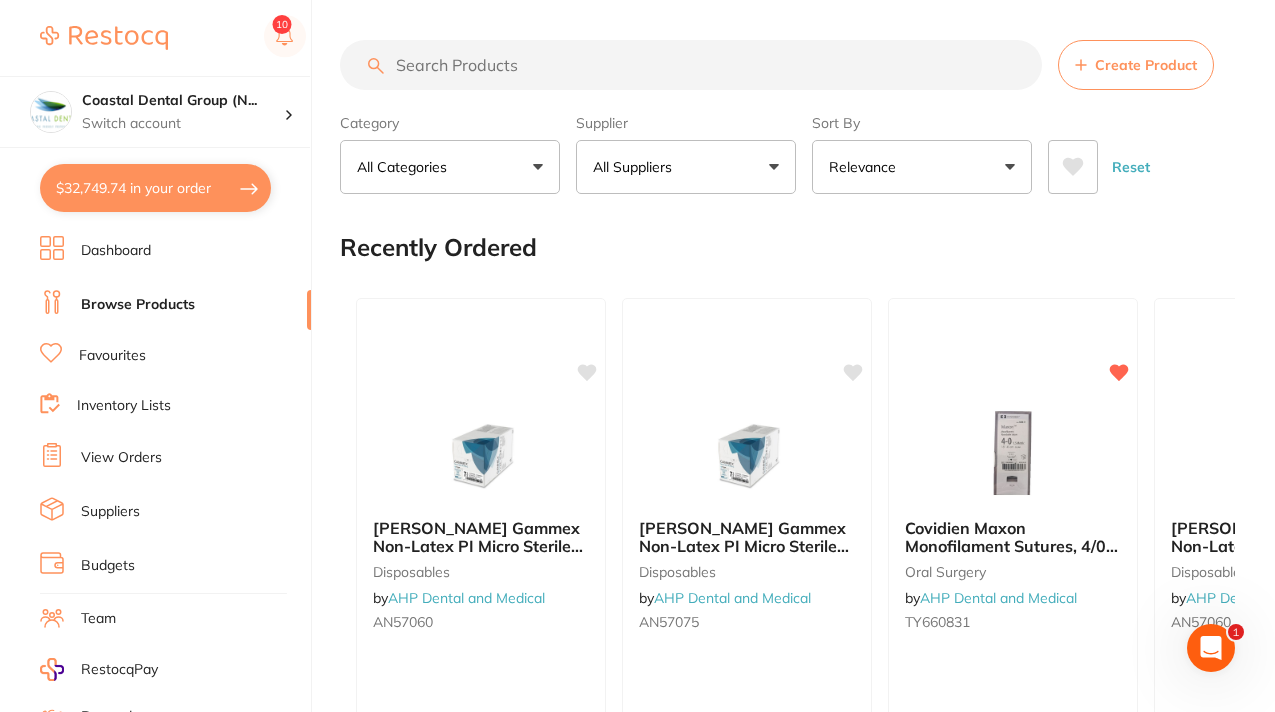 click on "Favourites" at bounding box center [112, 356] 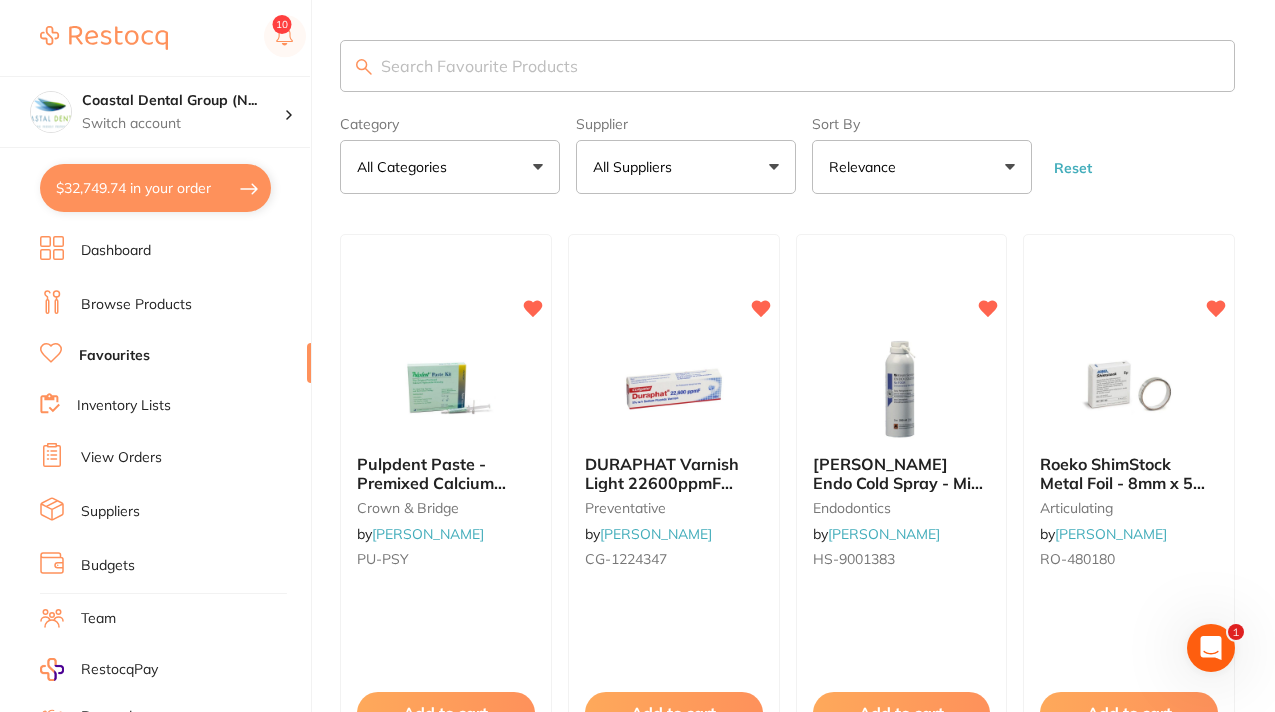 scroll, scrollTop: 0, scrollLeft: 0, axis: both 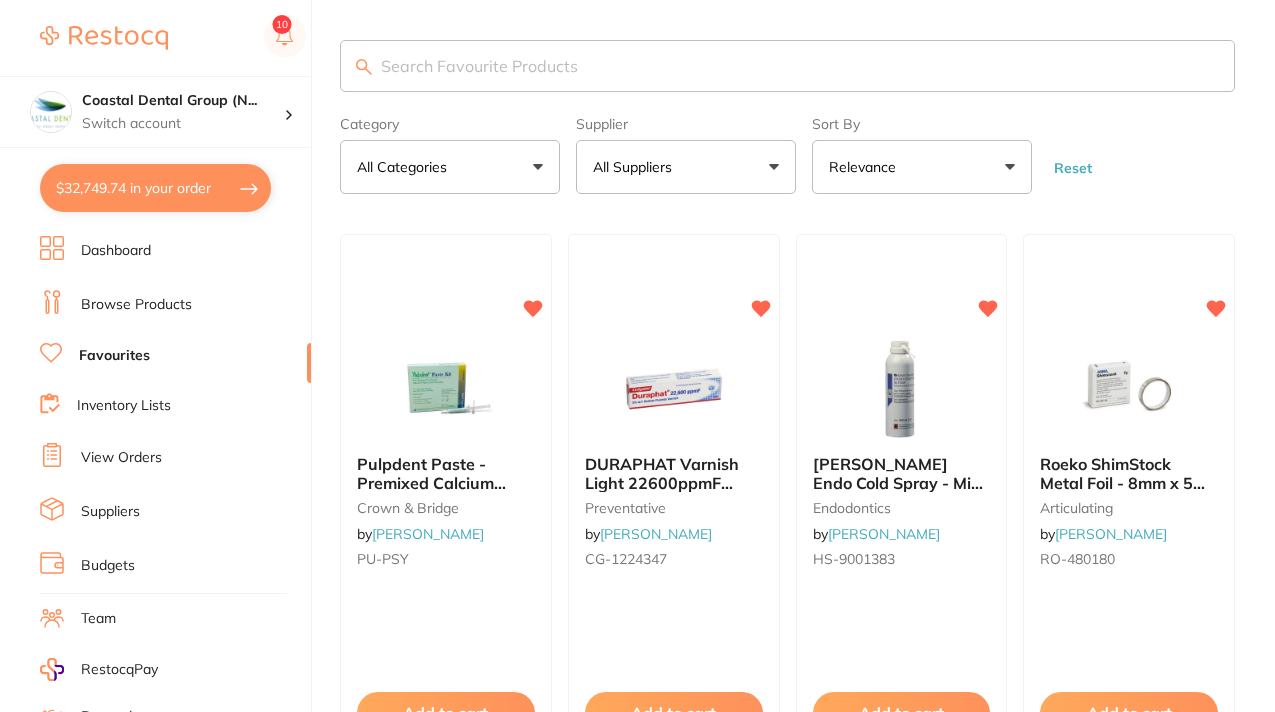 click on "All Categories" at bounding box center (450, 167) 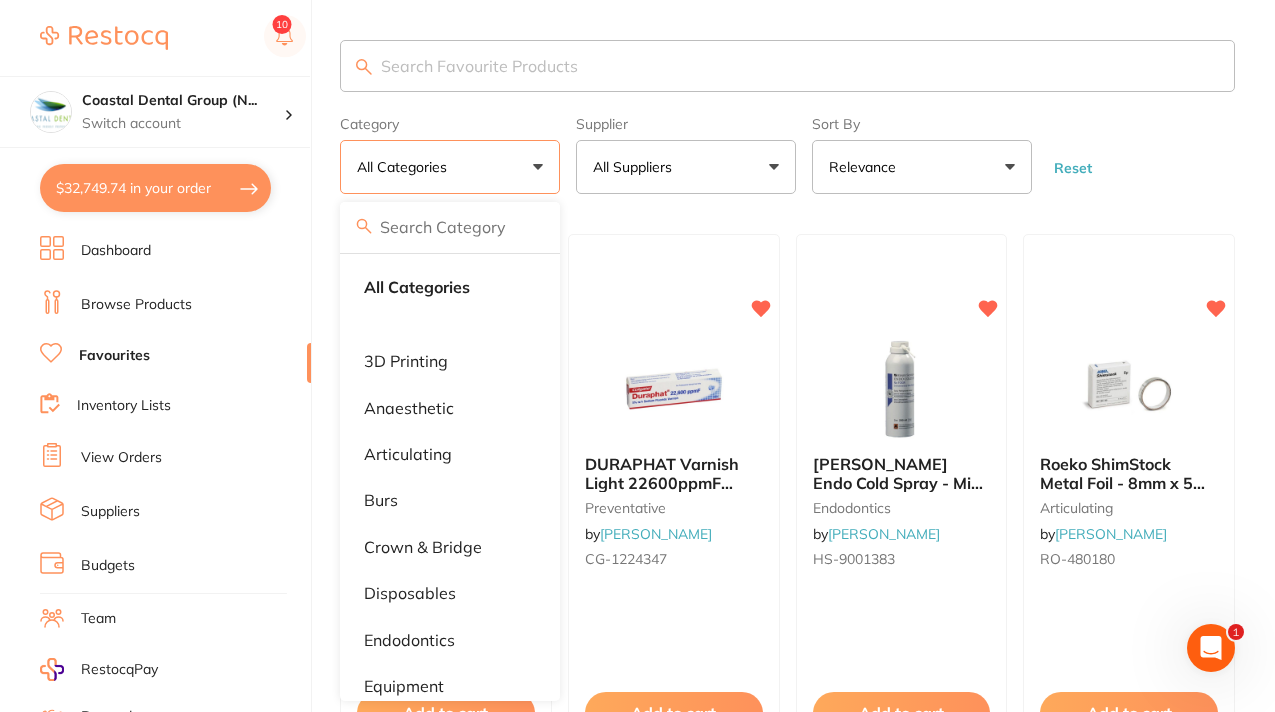 scroll, scrollTop: 0, scrollLeft: 0, axis: both 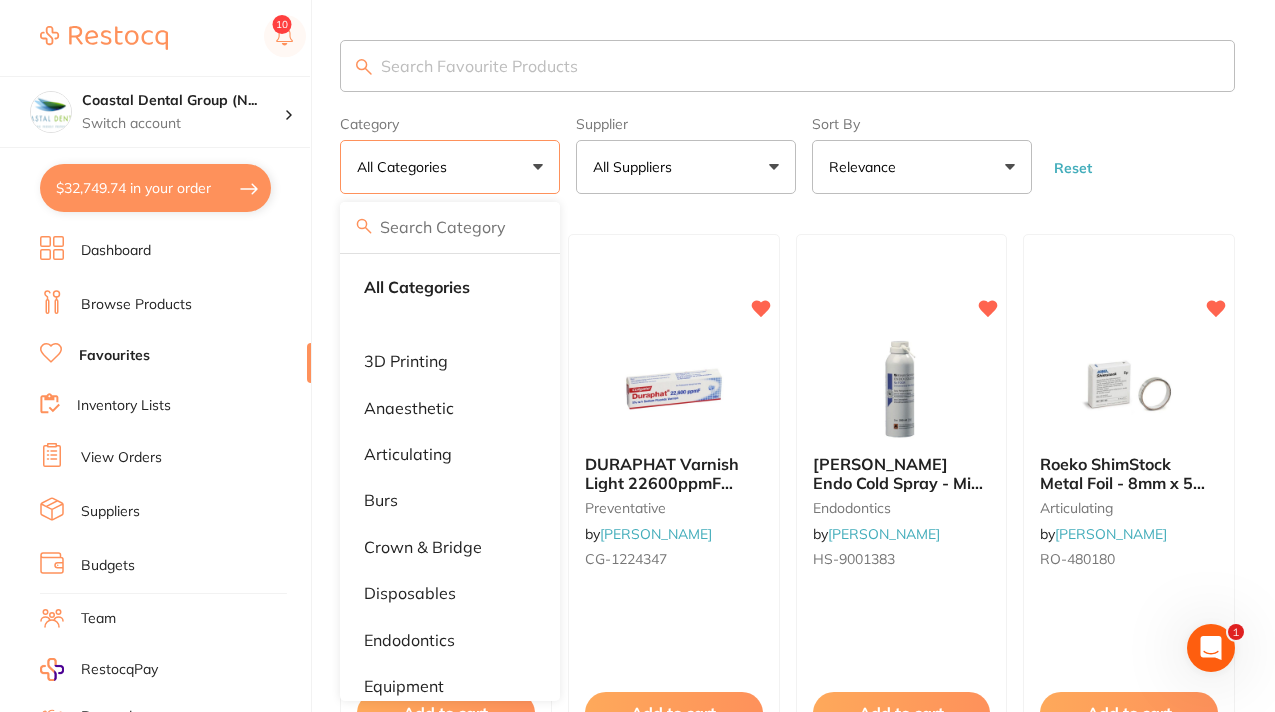 click on "All Suppliers" at bounding box center (686, 167) 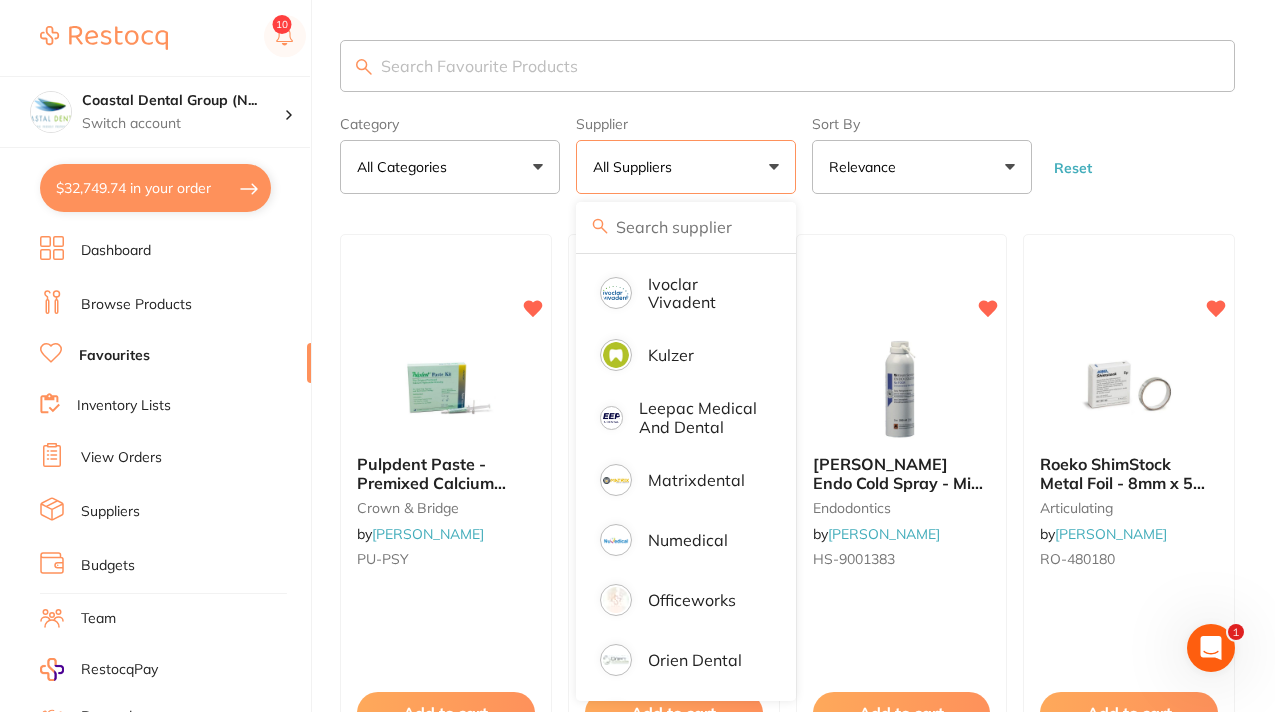 scroll, scrollTop: 892, scrollLeft: 0, axis: vertical 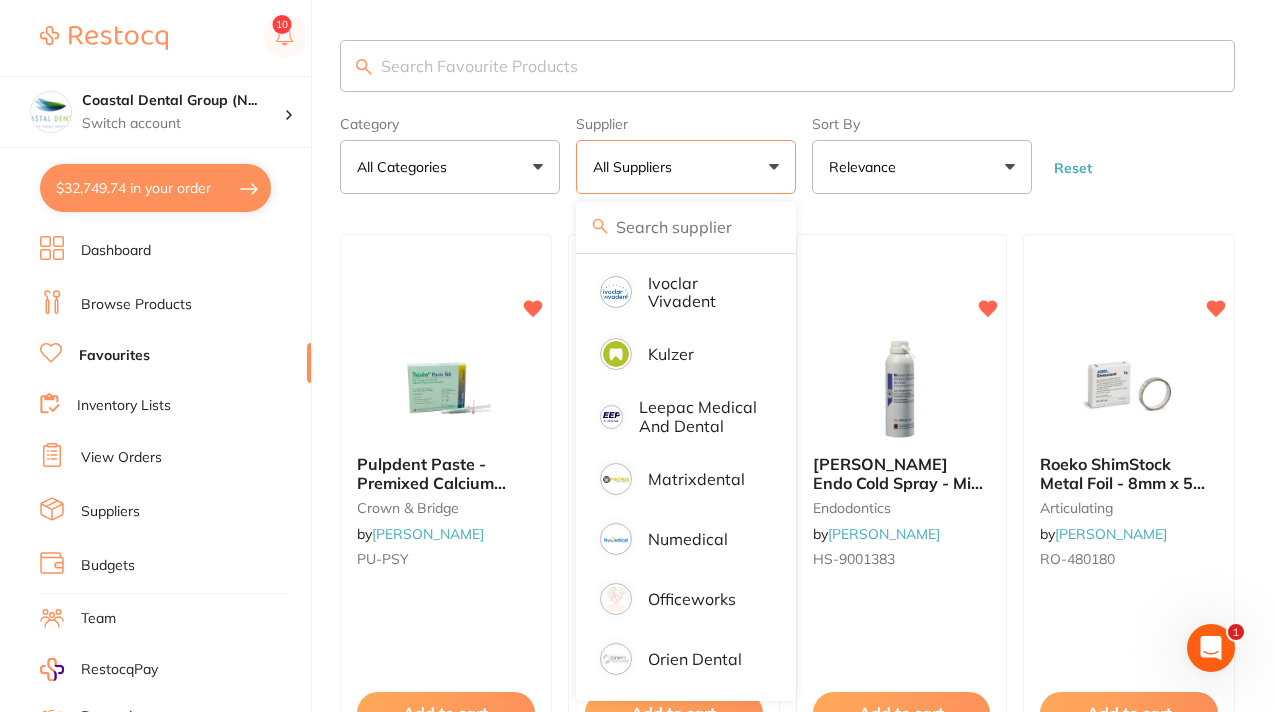click on "Relevance" at bounding box center (922, 167) 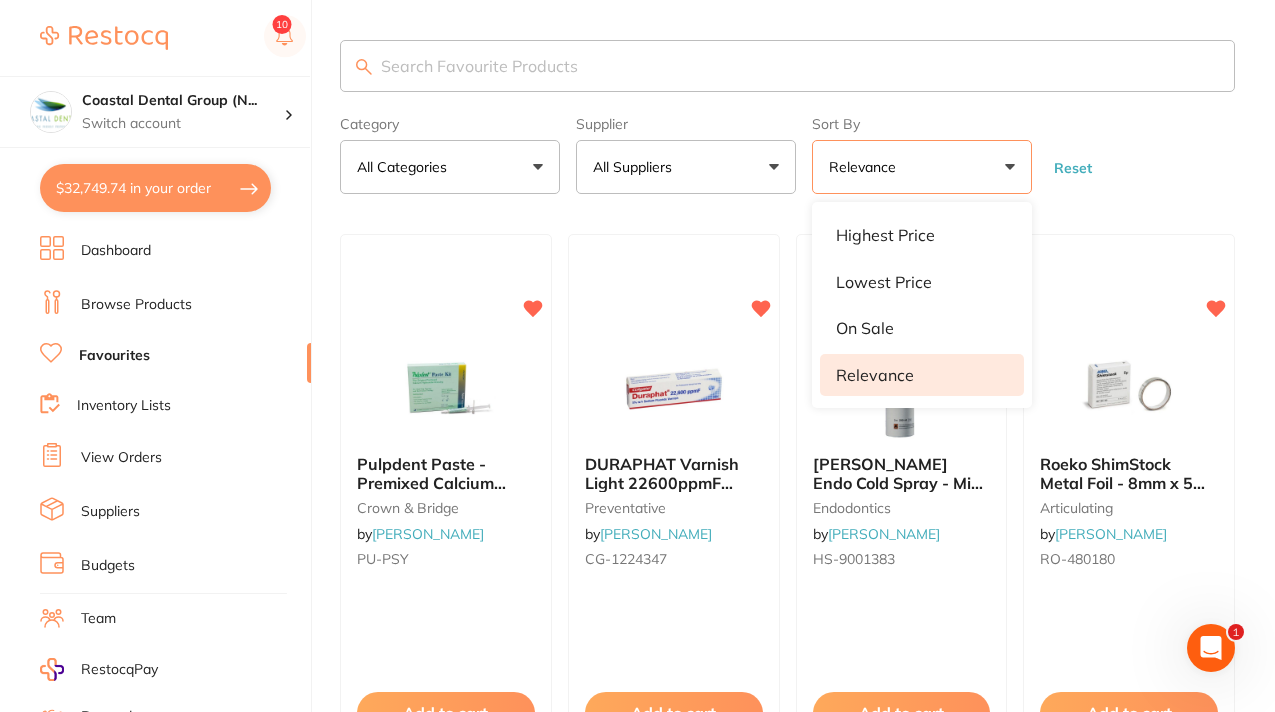 click on "Inventory Lists" at bounding box center [124, 406] 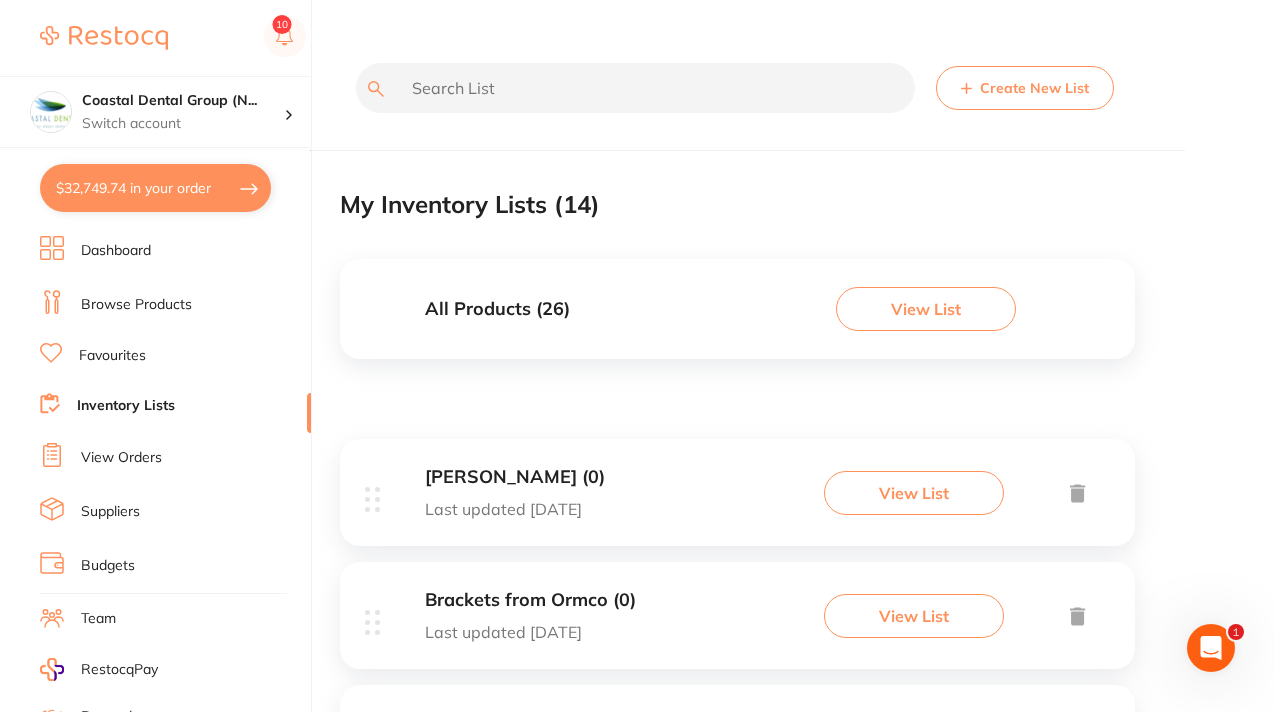 scroll, scrollTop: 0, scrollLeft: 0, axis: both 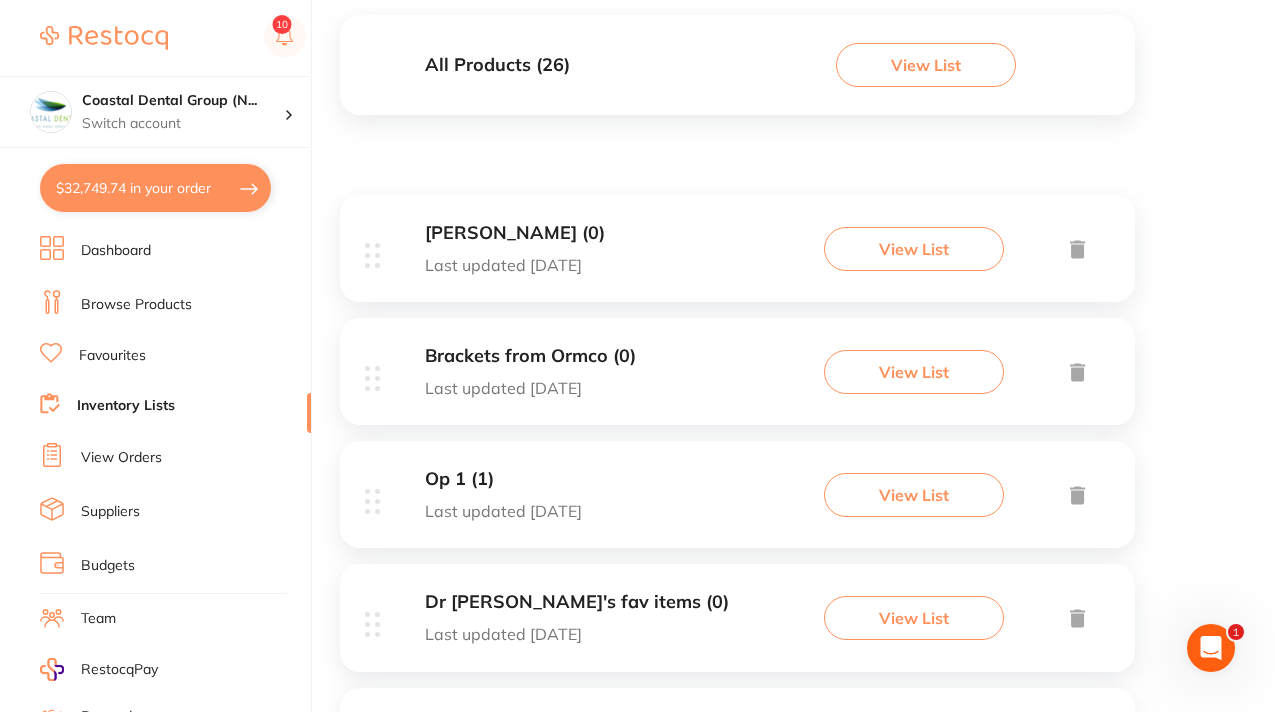 click on "View Orders" at bounding box center (121, 458) 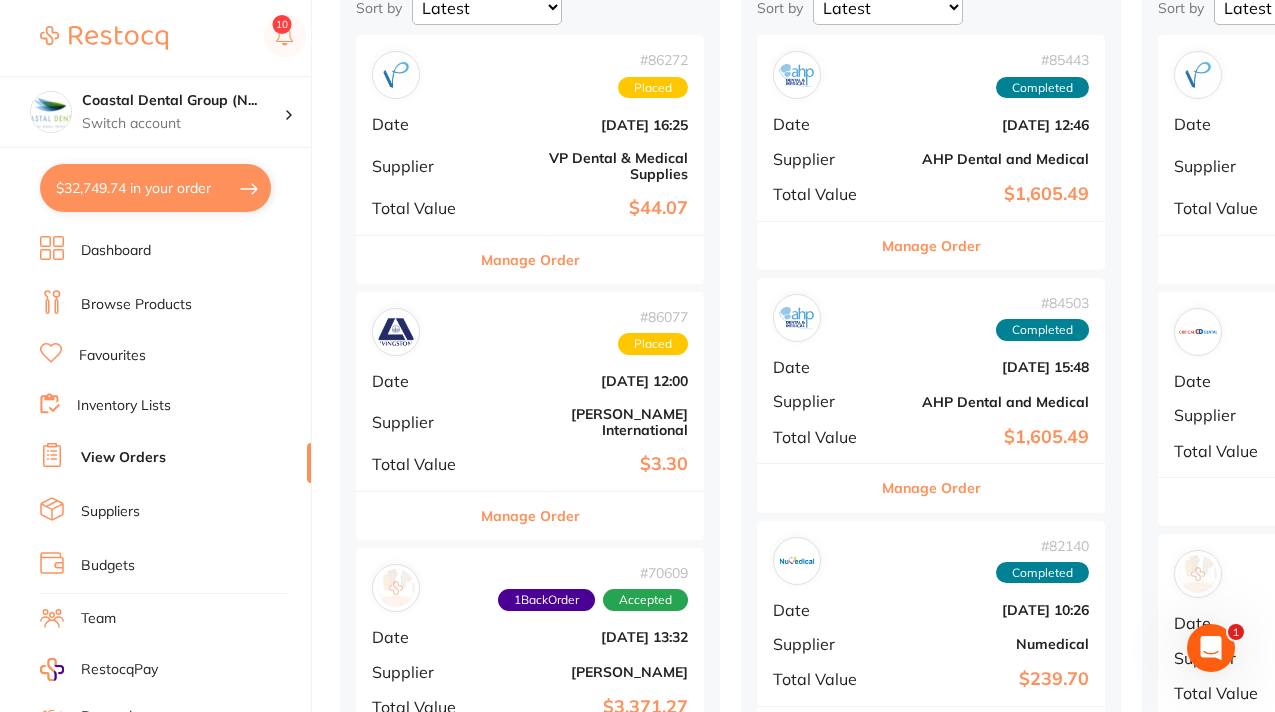scroll, scrollTop: 0, scrollLeft: 0, axis: both 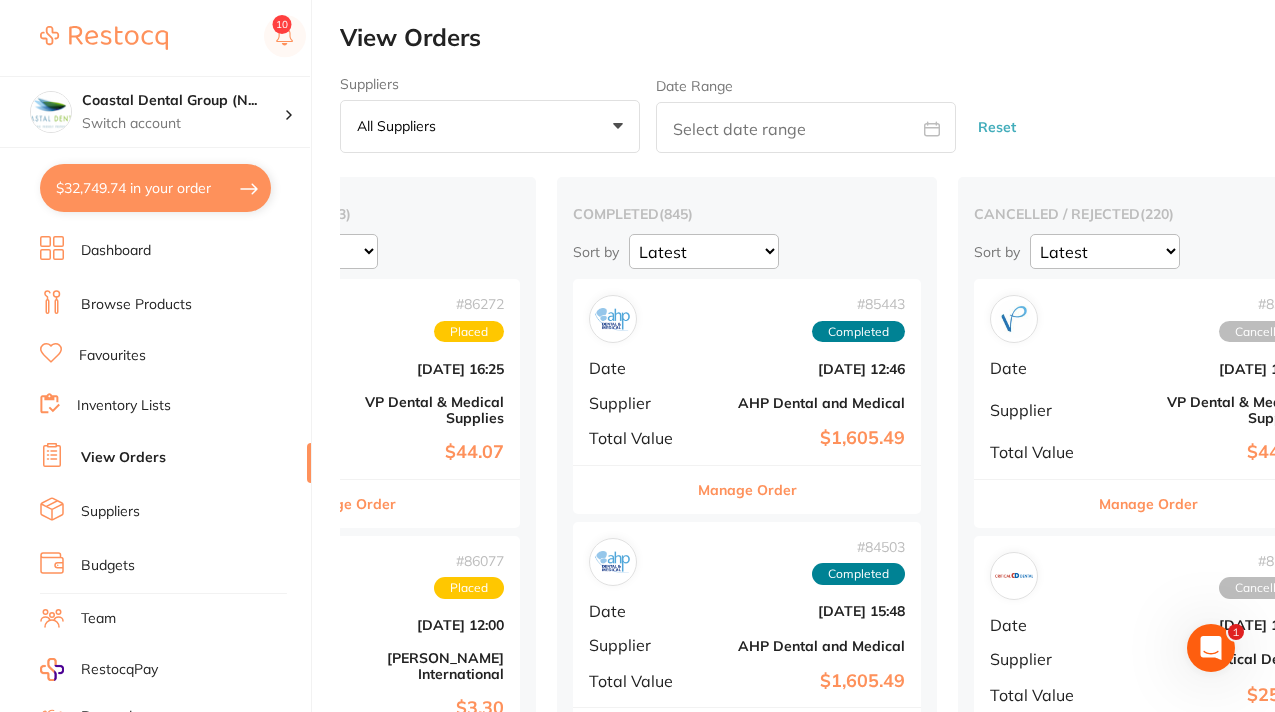 drag, startPoint x: 483, startPoint y: 243, endPoint x: 757, endPoint y: 242, distance: 274.00183 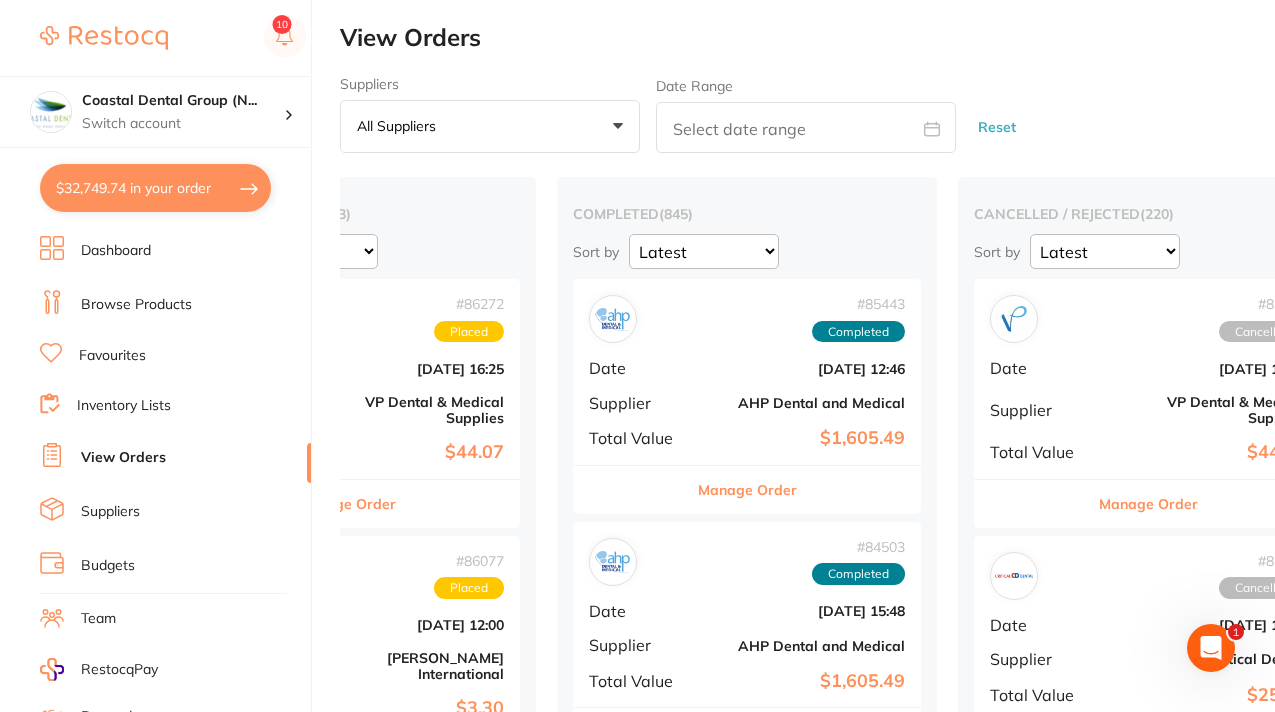 click on "placed / accepted  ( 113 ) Sort by Latest Notification  # 86272 Placed Date [DATE] 16:25 Supplier VP Dental & Medical Supplies Total Value $44.07 Manage Order  # 86077 Placed Date [DATE] 12:00 Supplier [PERSON_NAME] International Total Value $3.30 Manage Order  # 70609 1  Back  Order Accepted Date [DATE] 13:32 Supplier [PERSON_NAME] Total Value $3,371.27 Manage Order  # 67339 1  Back  Order Accepted Date [DATE] 14:22 Supplier Origin Dental Total Value $304.80 Manage Order  # 43955 1  Back  Order Accepted Date [DATE] 10:04 Supplier [PERSON_NAME] Total Value $2,106.72 Manage Order  # 43798 1  Received Accepted Date [DATE] 10:32 Supplier AHP Dental and Medical Total Value $68.22 Manage Order  # 43034 1  Received 1  Back  Order Placed Date [DATE] 10:06 Supplier [PERSON_NAME] Total Value $1,091.75 Manage Order  # 42268 1  Back  Order Accepted Date [DATE] 10:44 Supplier Dentsply Sirona Total Value $608.48 Manage Order  # 42195 1  Received 6  Back  Orders Accepted Date  # 1 2" at bounding box center (807, 102719) 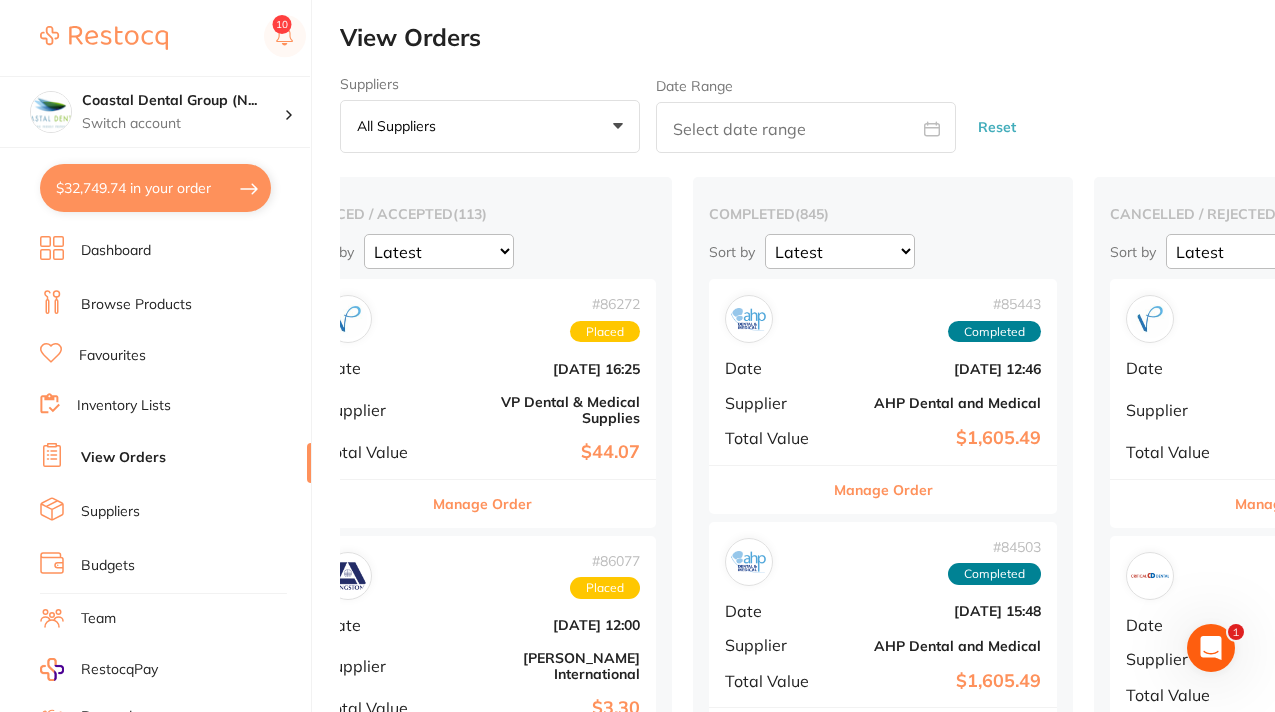 scroll, scrollTop: 0, scrollLeft: 43, axis: horizontal 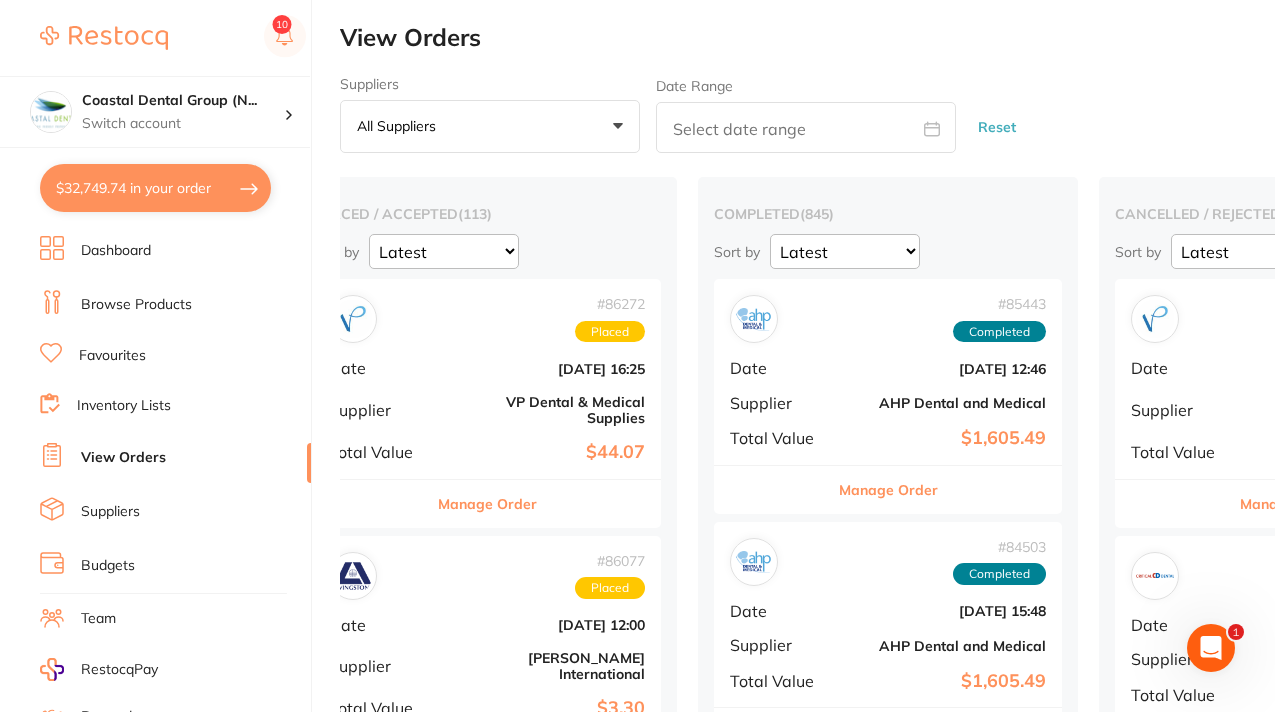 click on "Manage Order" at bounding box center [487, 504] 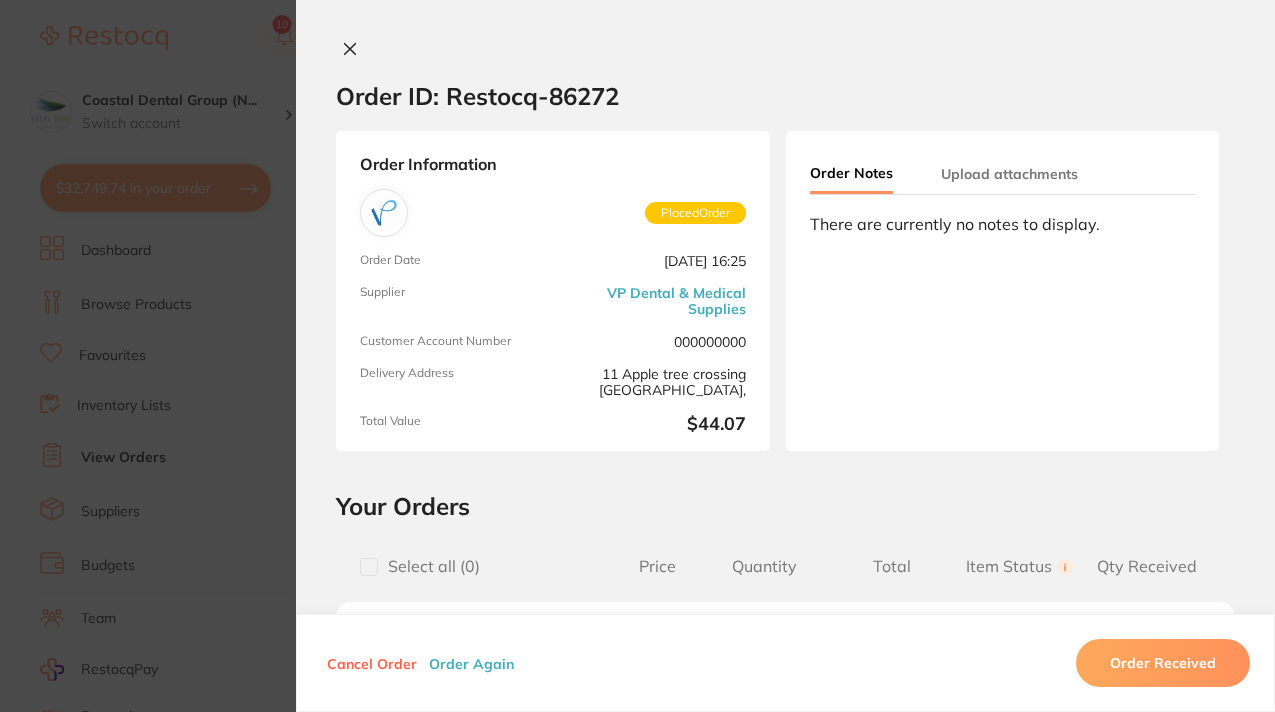 scroll, scrollTop: 0, scrollLeft: 0, axis: both 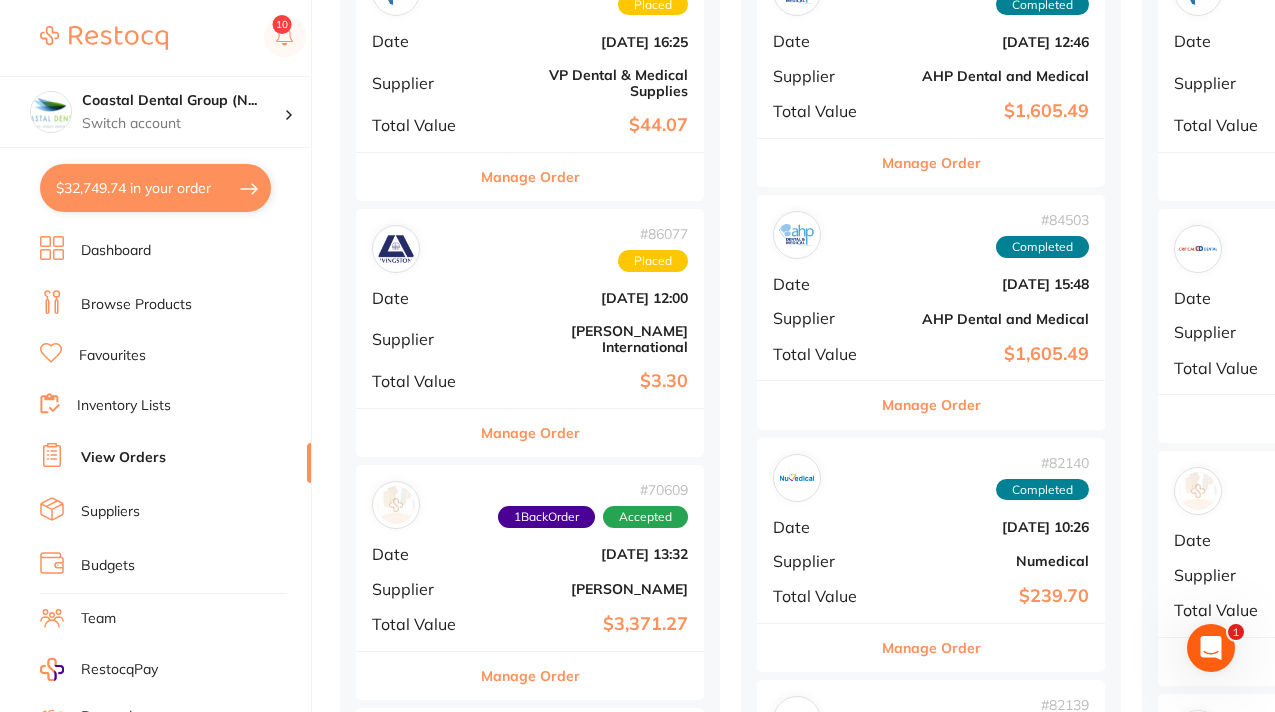 click on "Suppliers" at bounding box center [110, 512] 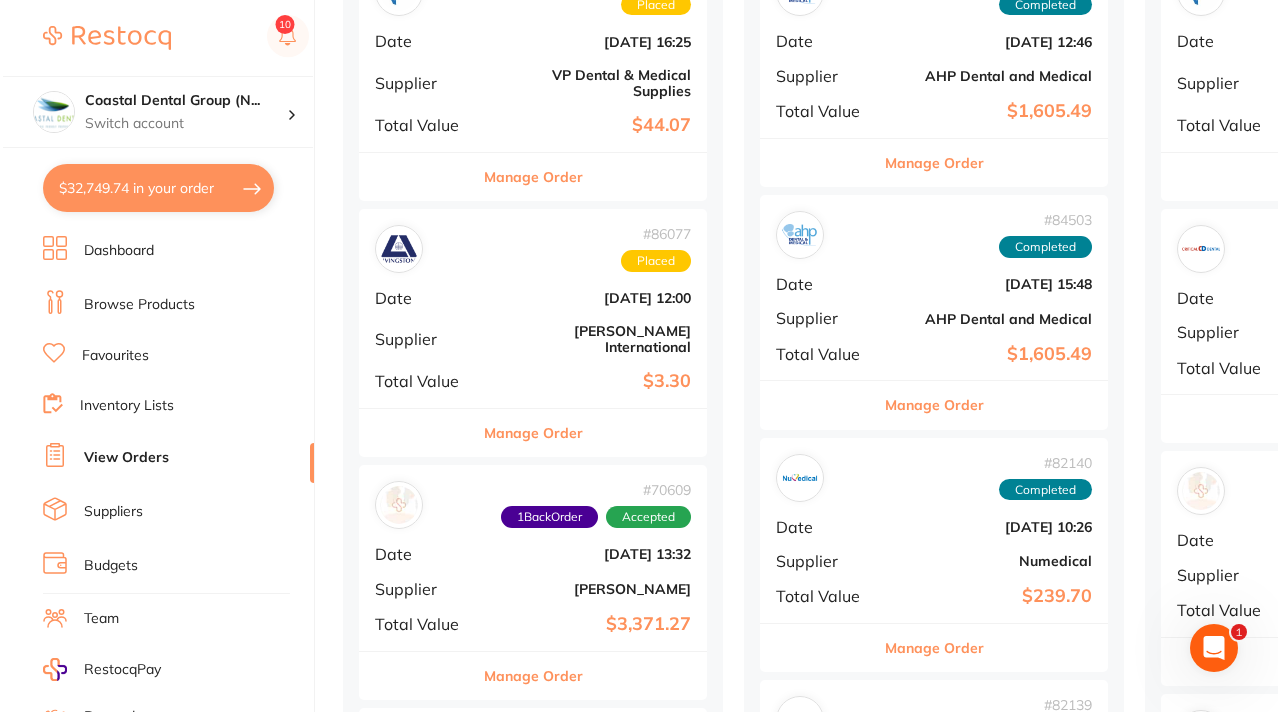 scroll, scrollTop: 0, scrollLeft: 0, axis: both 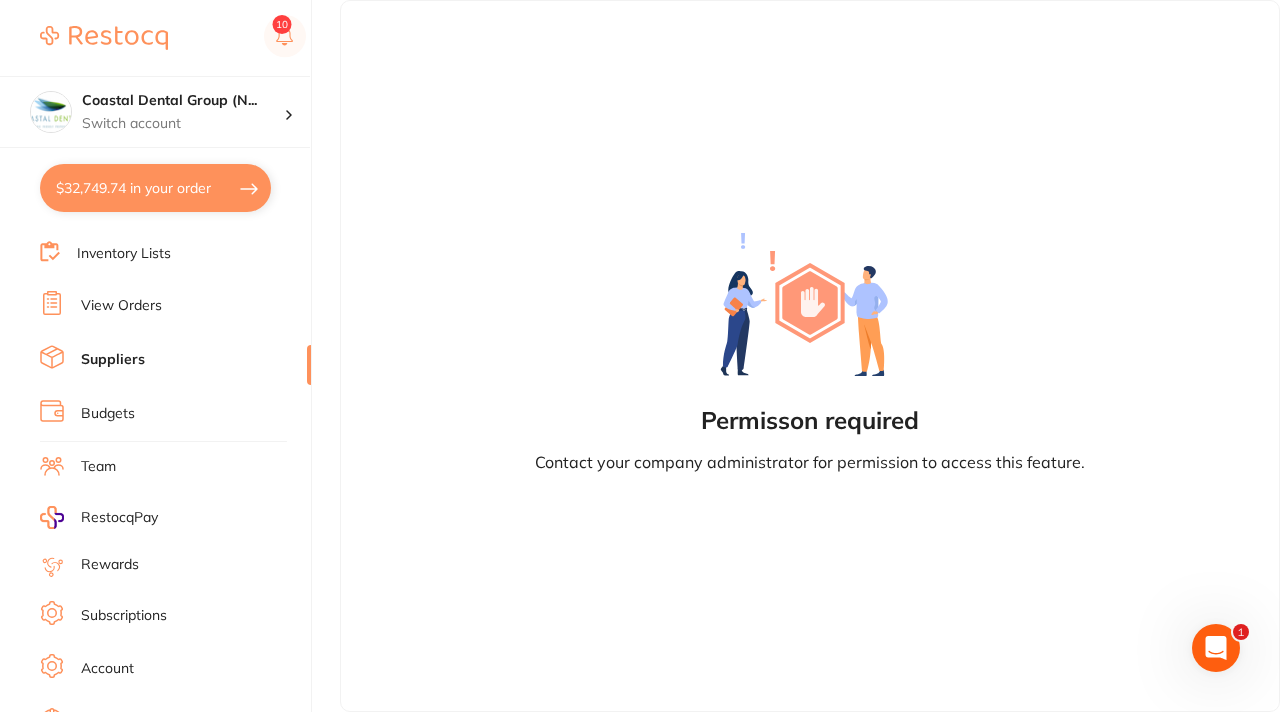 click on "Budgets" at bounding box center [108, 414] 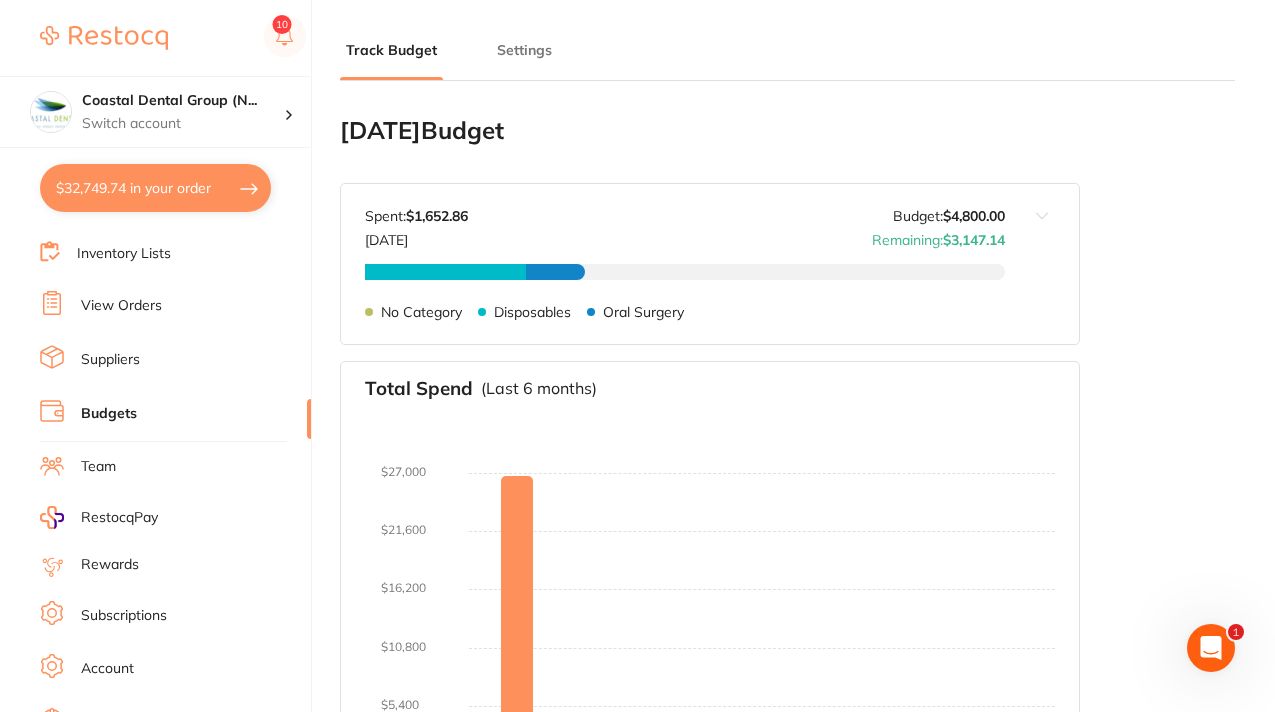 scroll, scrollTop: 0, scrollLeft: 0, axis: both 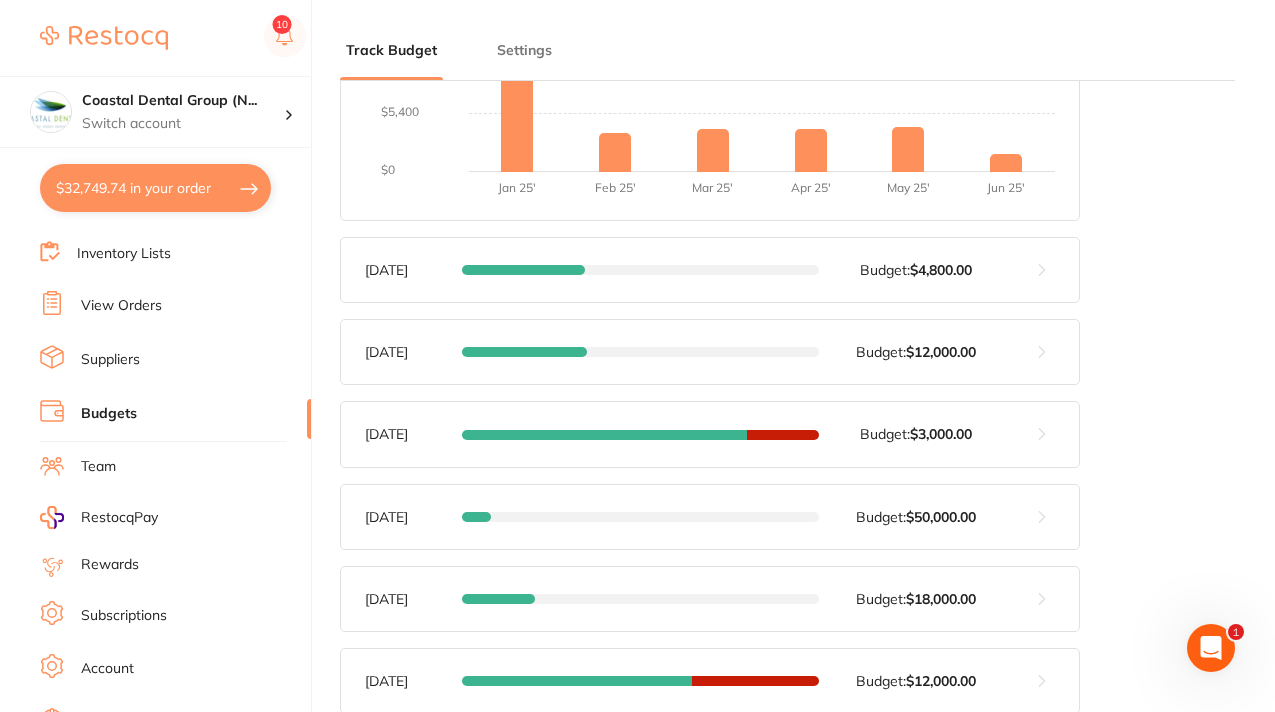 click on "Team" at bounding box center [98, 467] 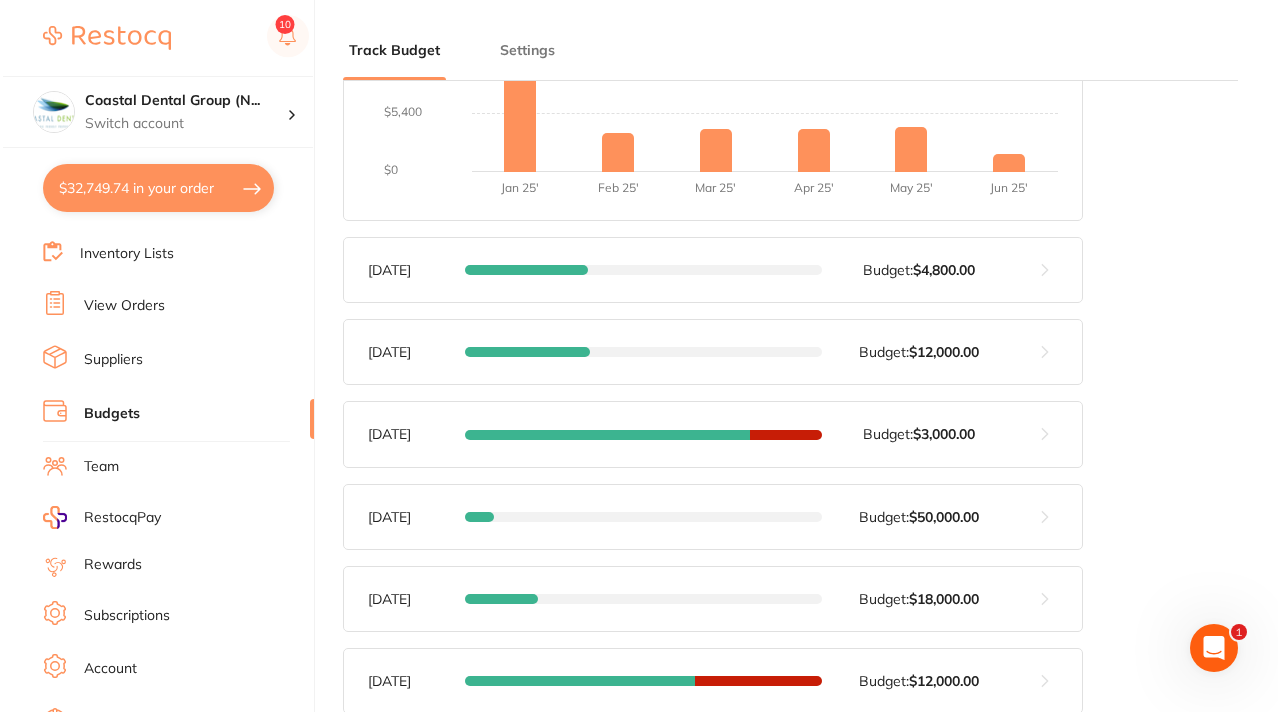scroll, scrollTop: 0, scrollLeft: 0, axis: both 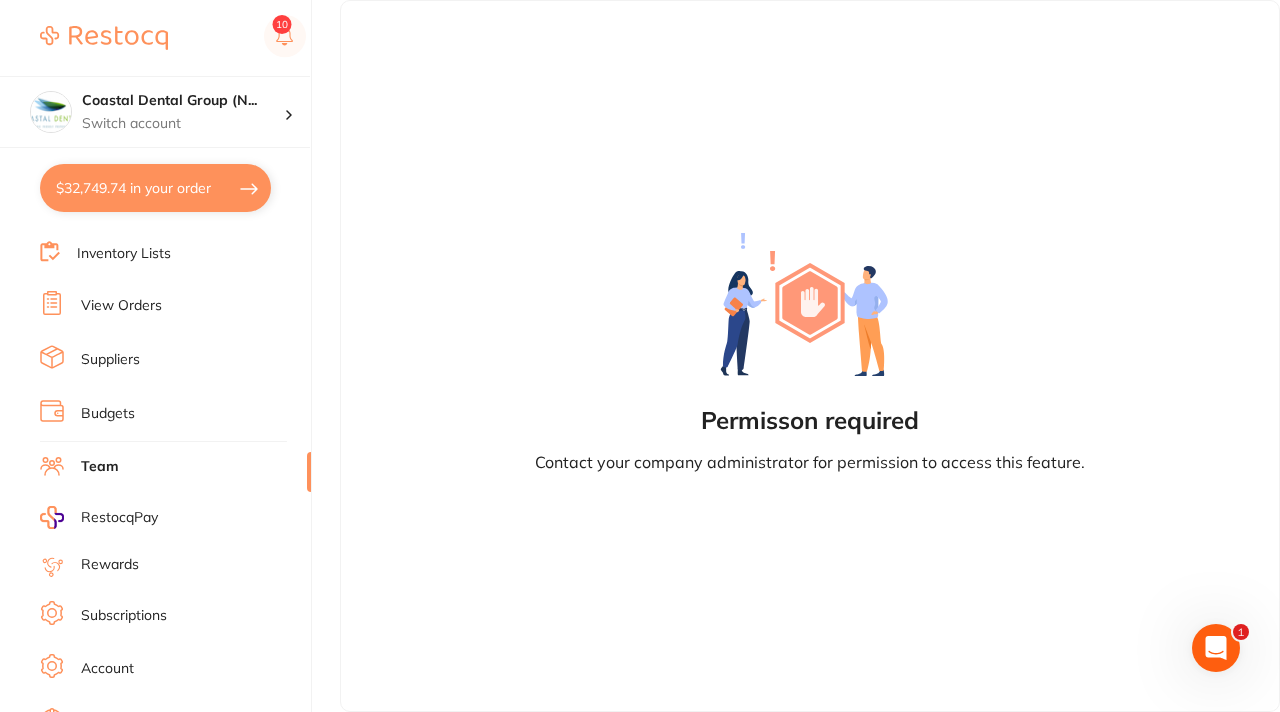 click on "Rewards" at bounding box center (110, 565) 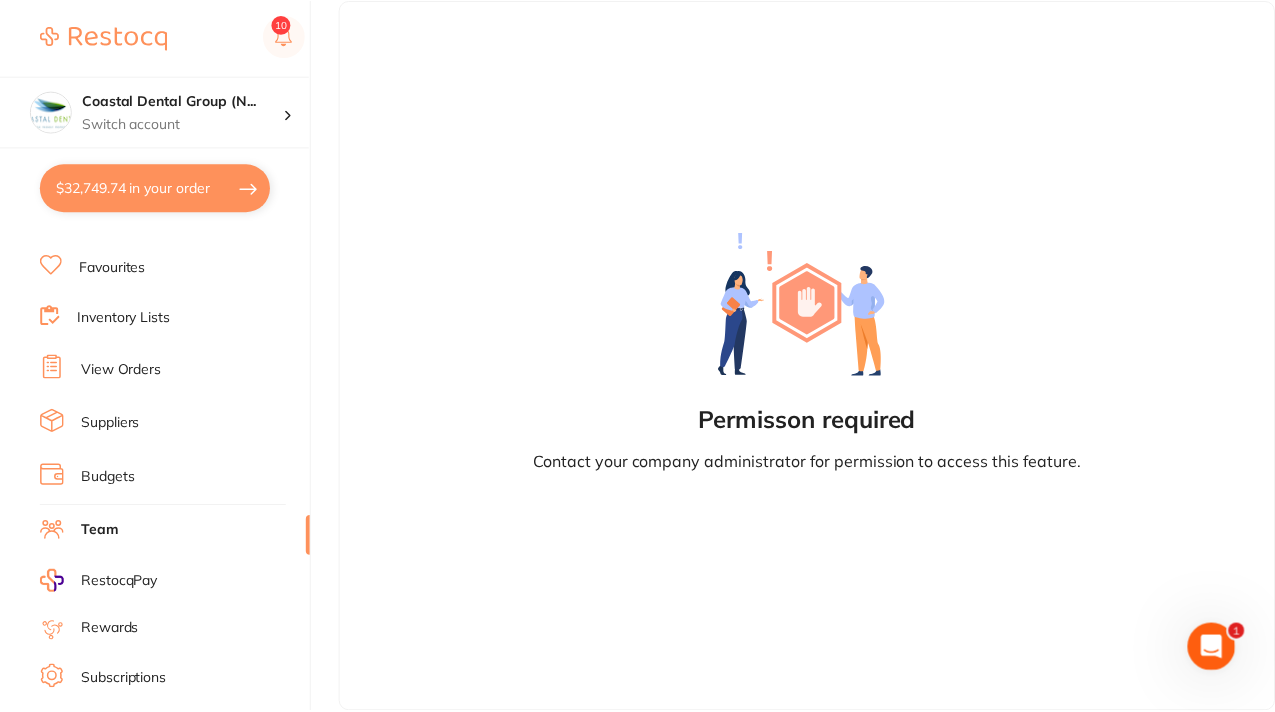 scroll, scrollTop: 0, scrollLeft: 0, axis: both 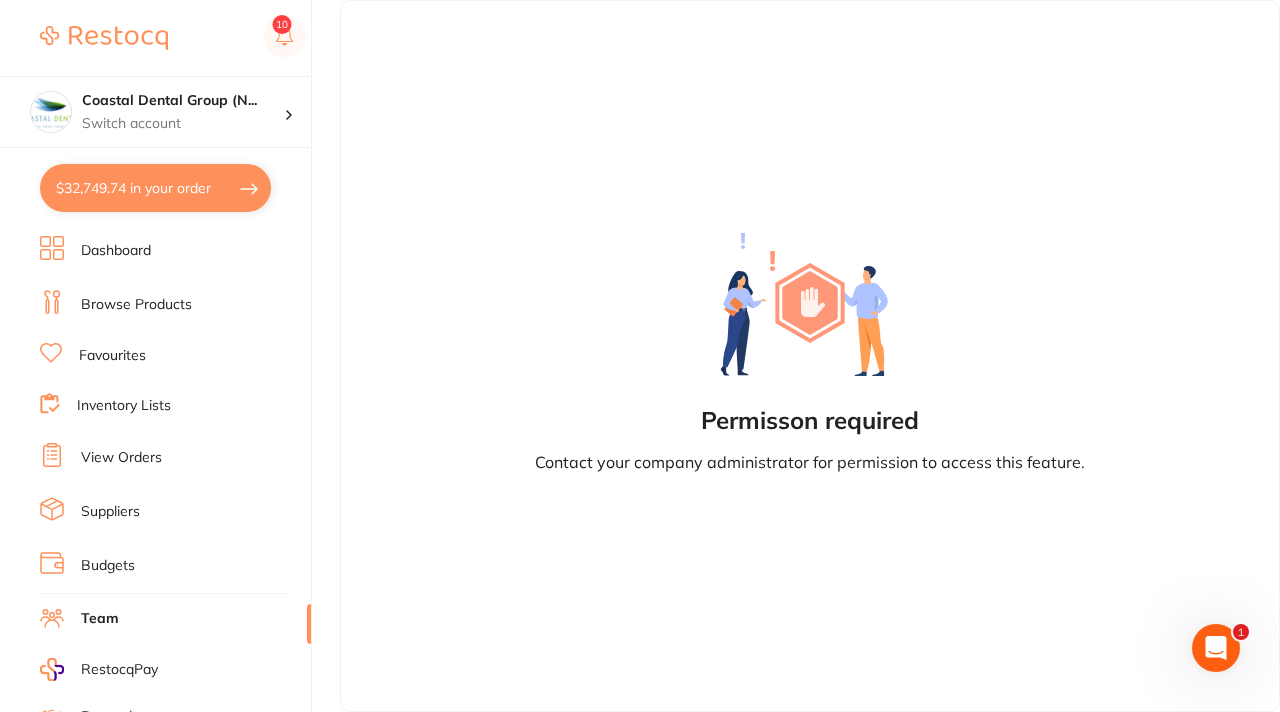 click on "Dashboard" at bounding box center (116, 251) 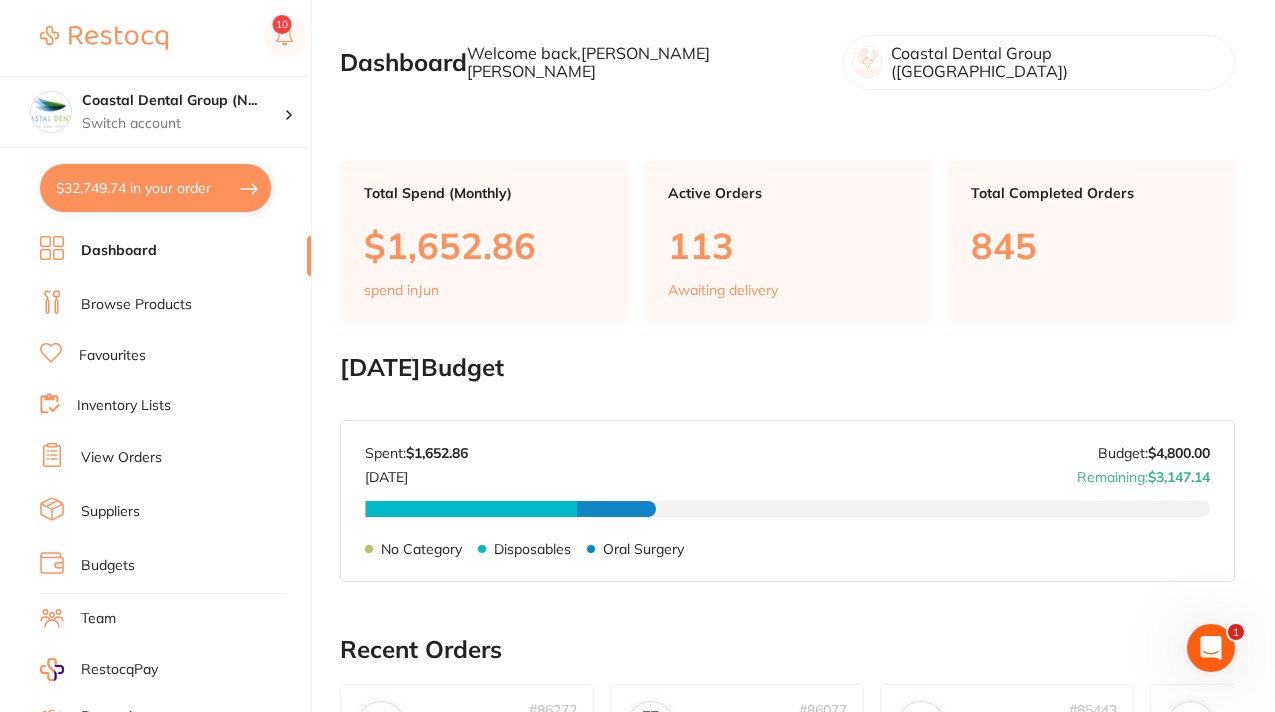 scroll, scrollTop: 0, scrollLeft: 0, axis: both 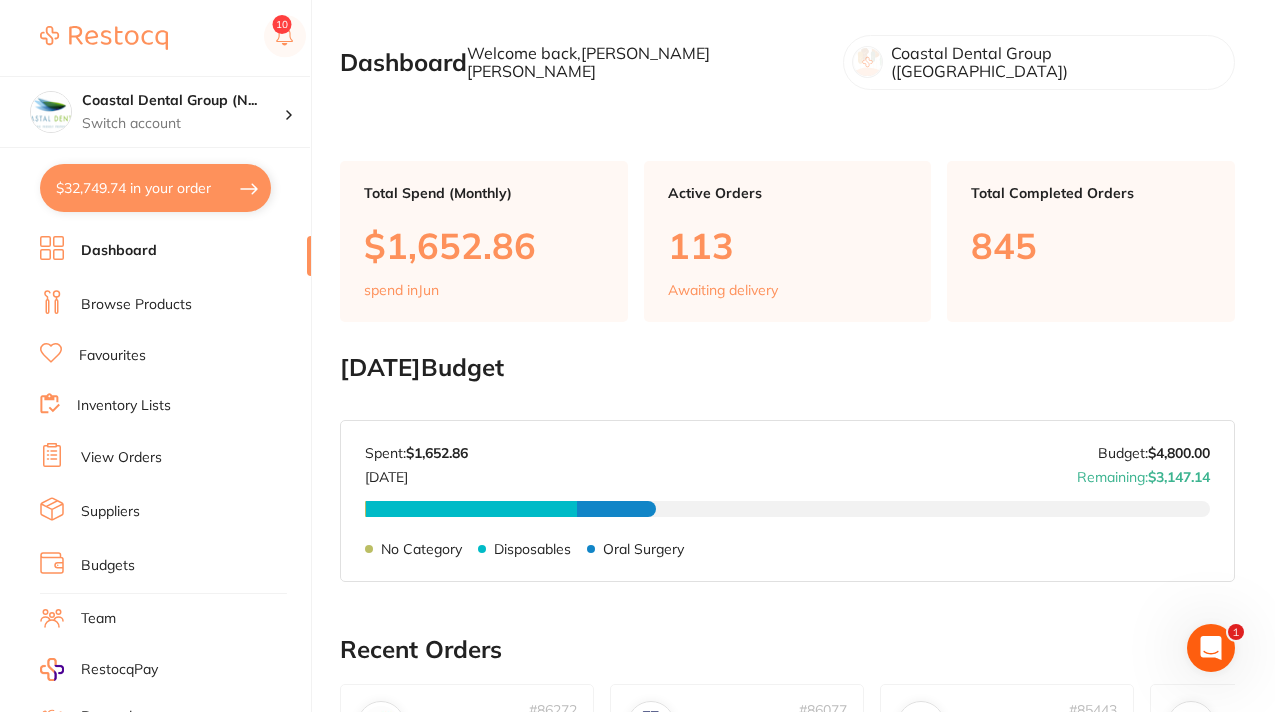 click on "Browse Products" at bounding box center [136, 305] 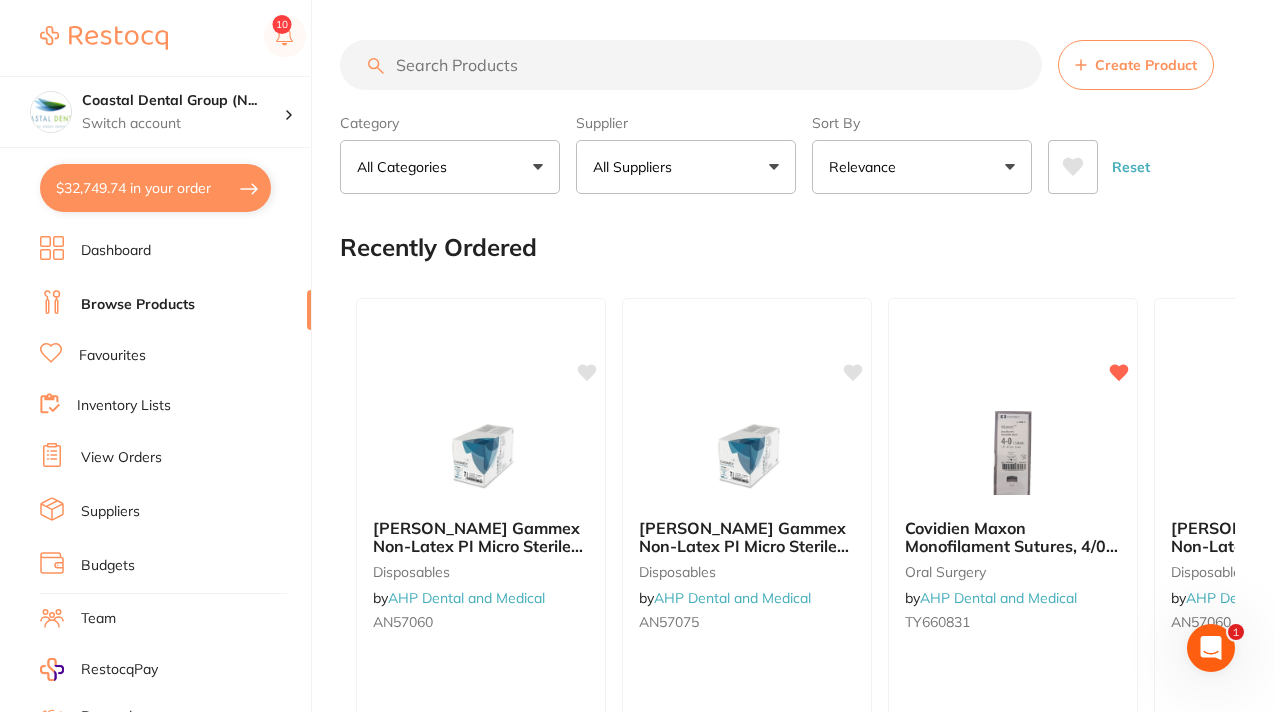 scroll, scrollTop: 0, scrollLeft: 0, axis: both 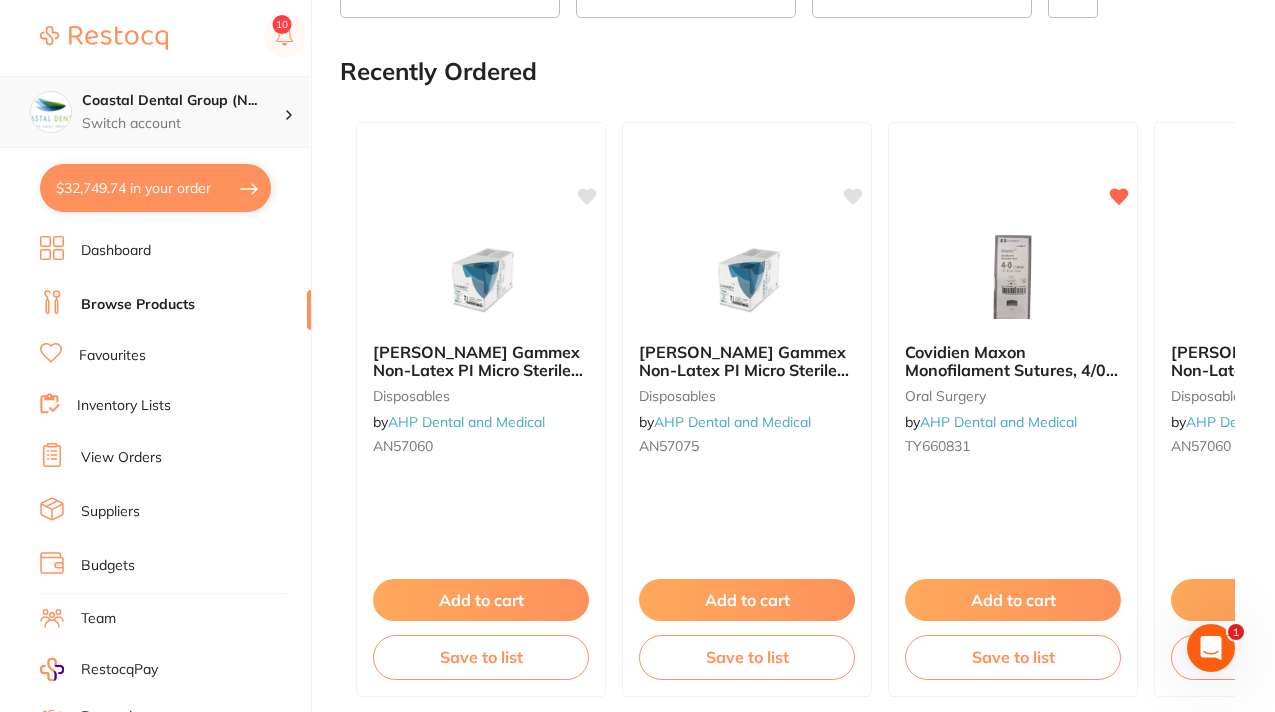 click on "Coastal Dental Group (N..." at bounding box center (183, 101) 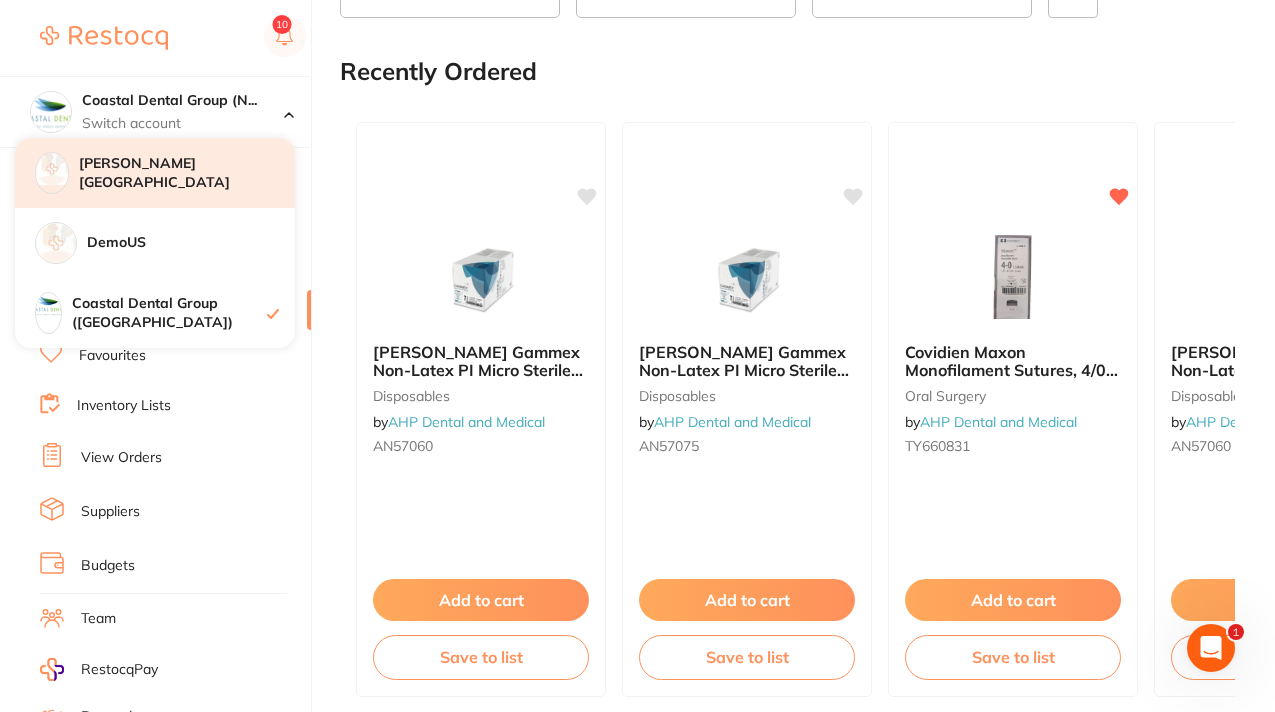 click on "[PERSON_NAME][GEOGRAPHIC_DATA]" at bounding box center [187, 173] 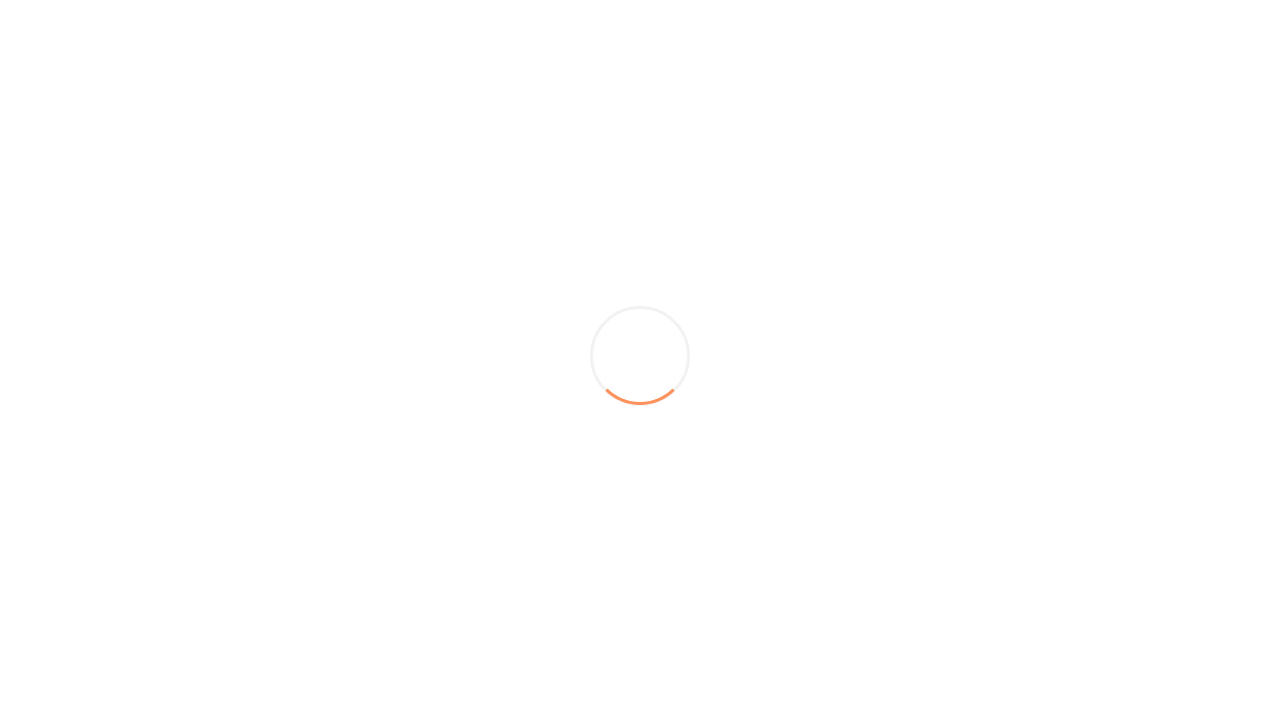 scroll, scrollTop: 0, scrollLeft: 0, axis: both 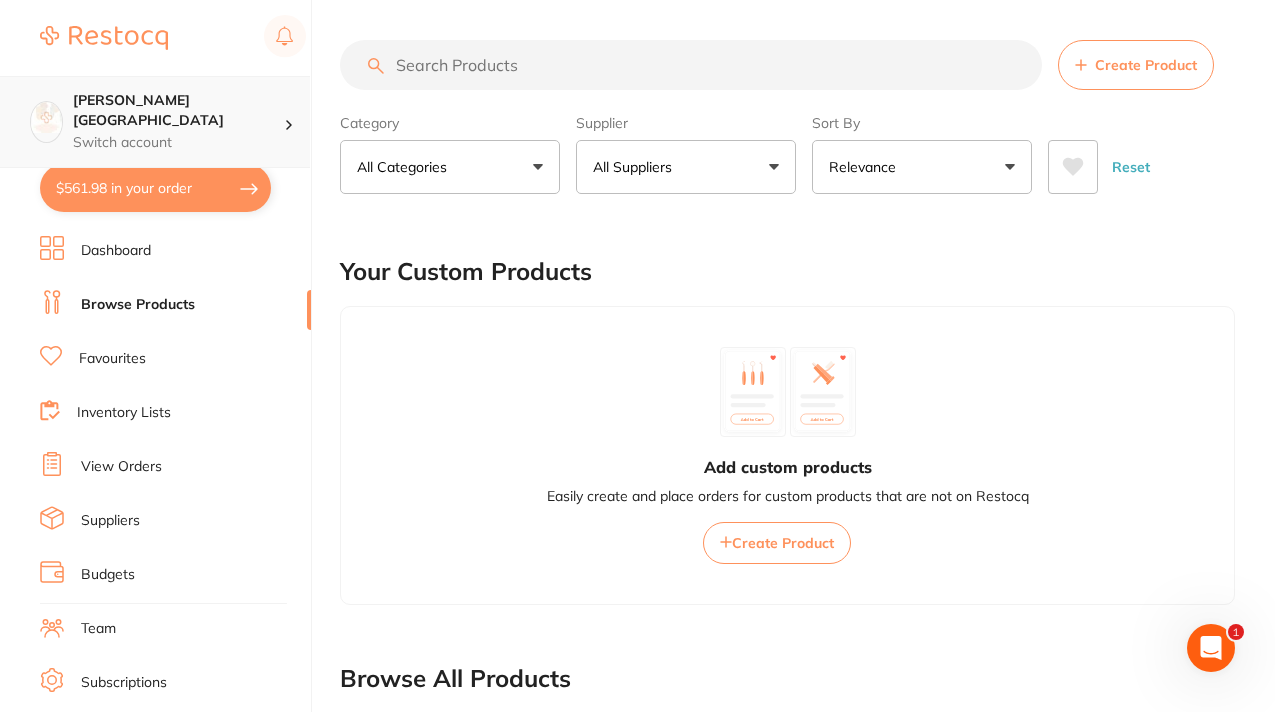 click on "[PERSON_NAME][GEOGRAPHIC_DATA]" at bounding box center (178, 110) 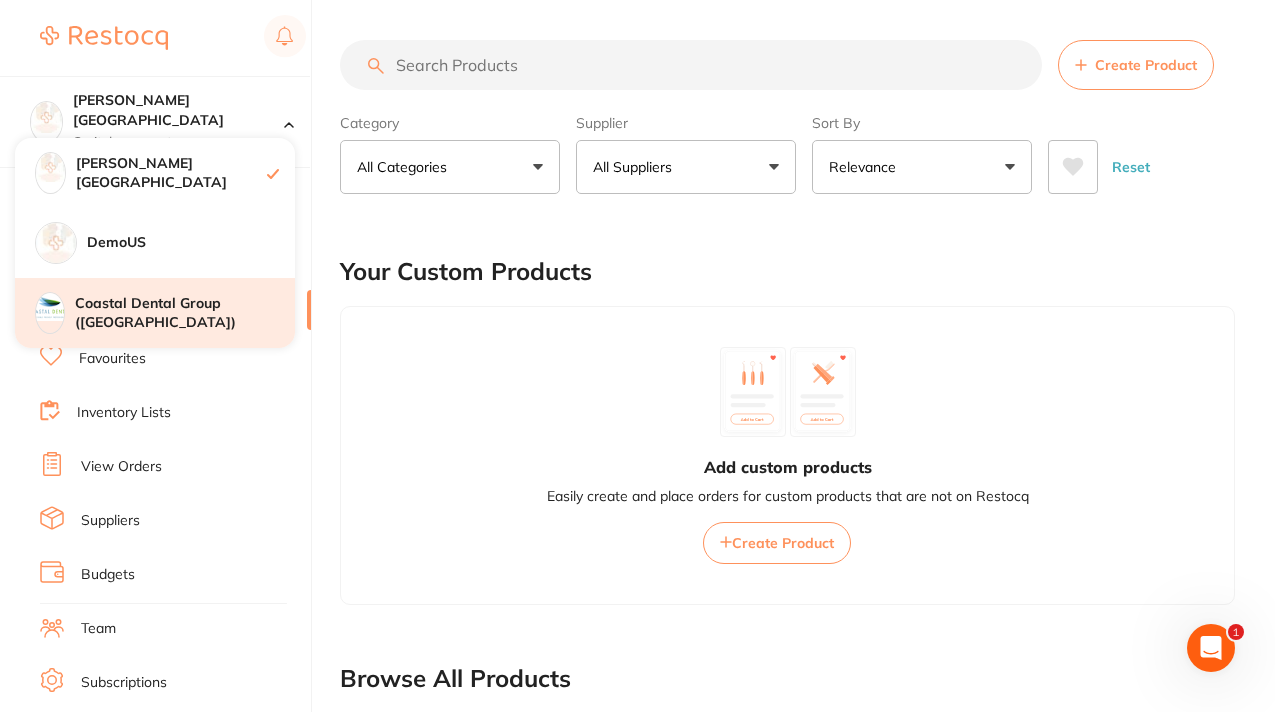 click on "Coastal Dental Group ([GEOGRAPHIC_DATA])" at bounding box center [185, 313] 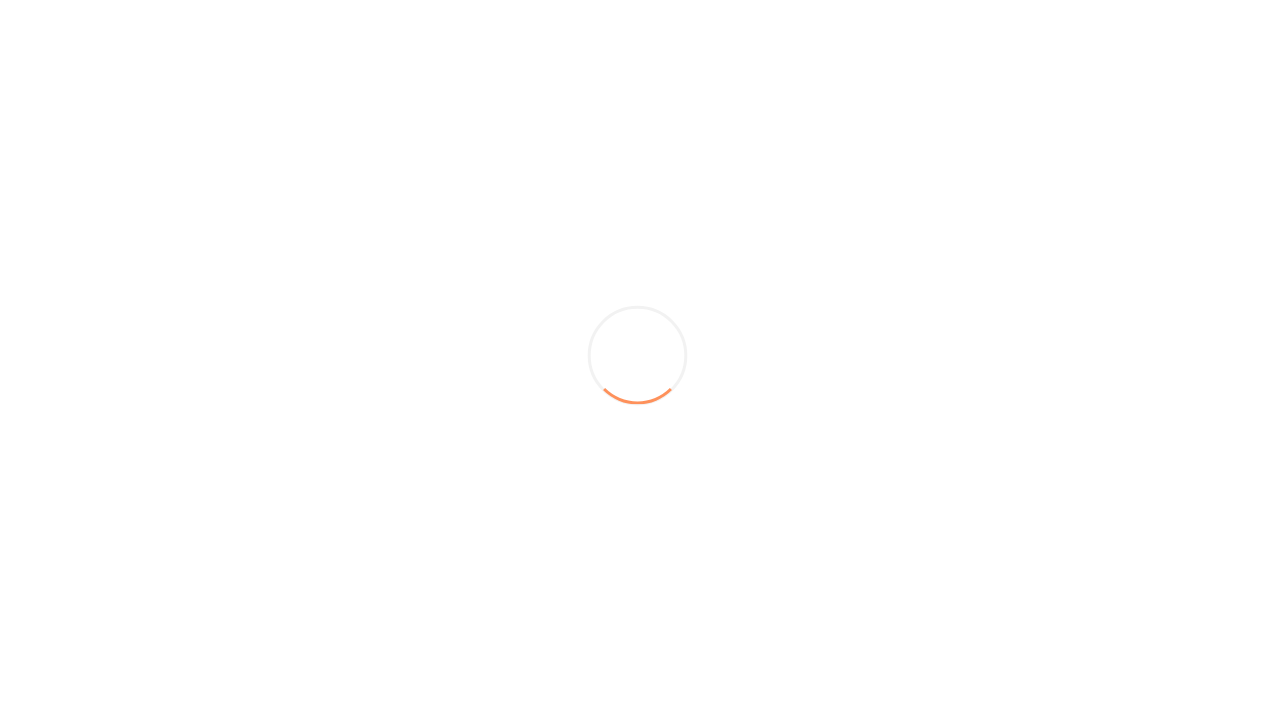 scroll, scrollTop: 0, scrollLeft: 0, axis: both 